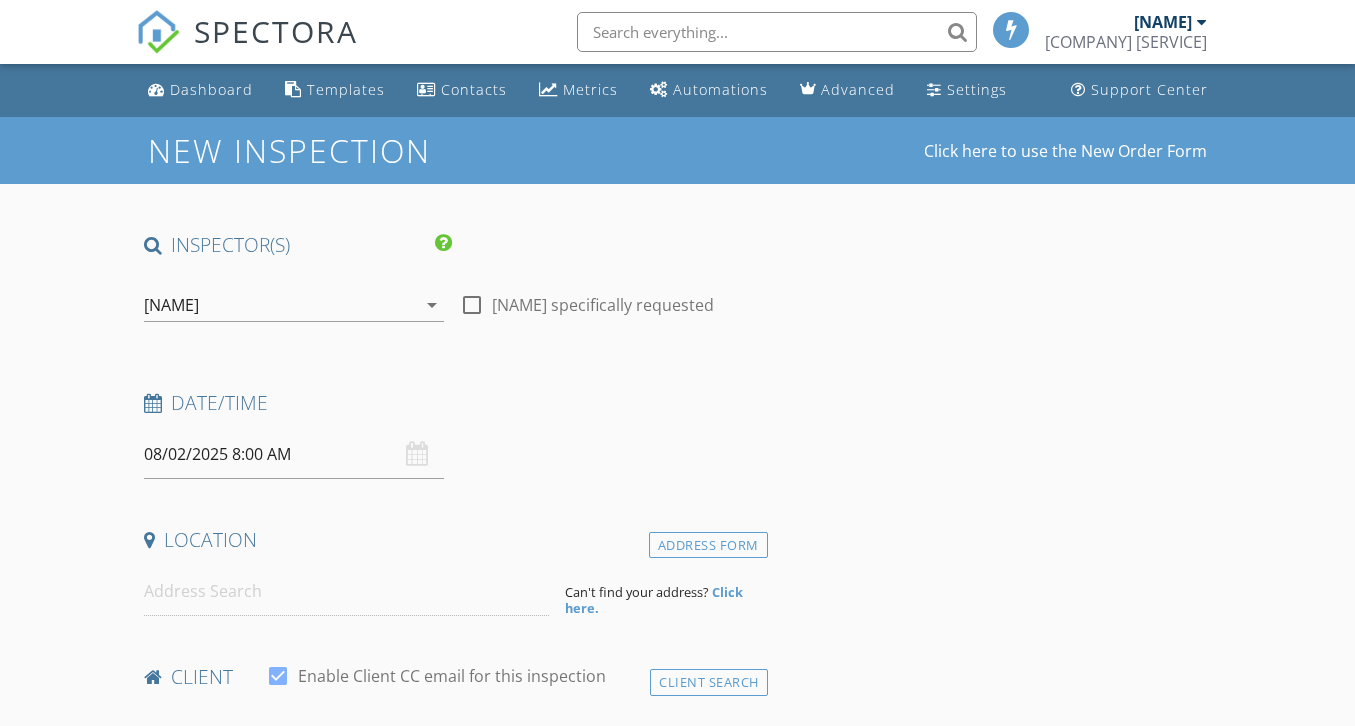 scroll, scrollTop: 0, scrollLeft: 0, axis: both 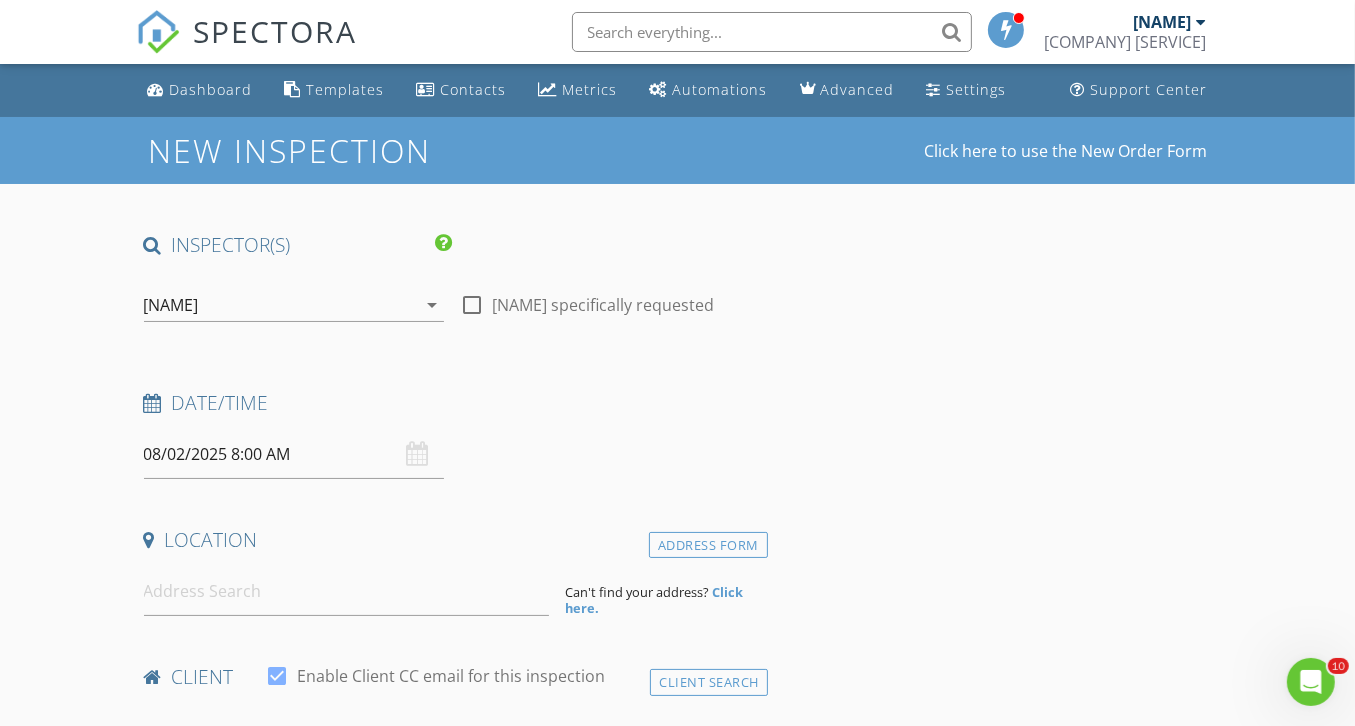 click at bounding box center (472, 305) 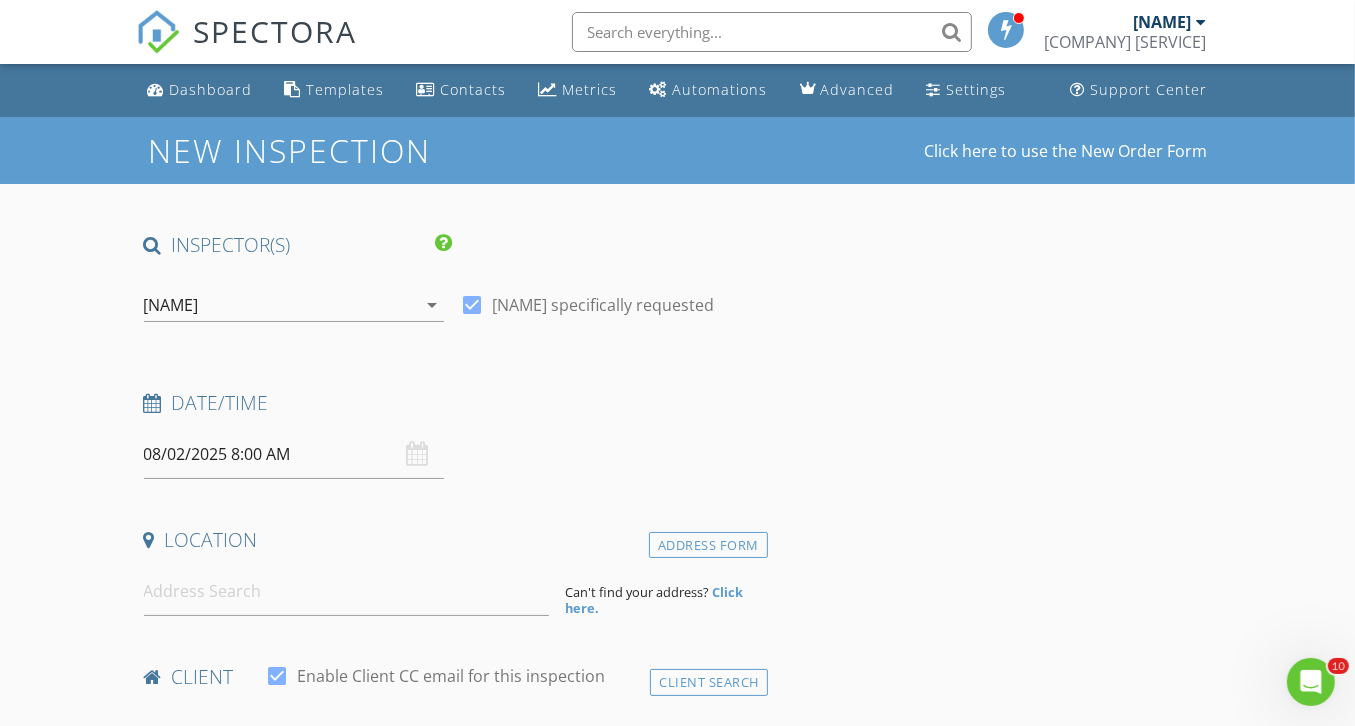 click on "08/02/2025 8:00 AM" at bounding box center [294, 454] 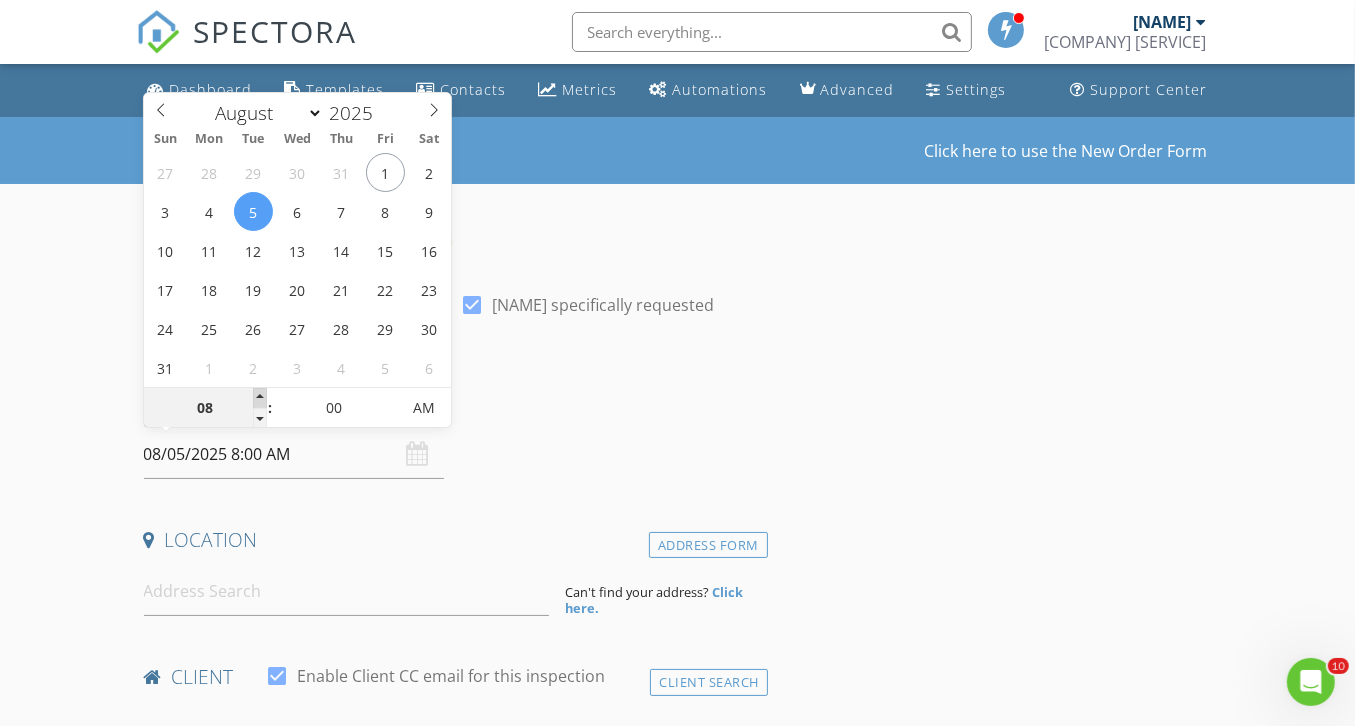 type on "08/05/2025 9:00 AM" 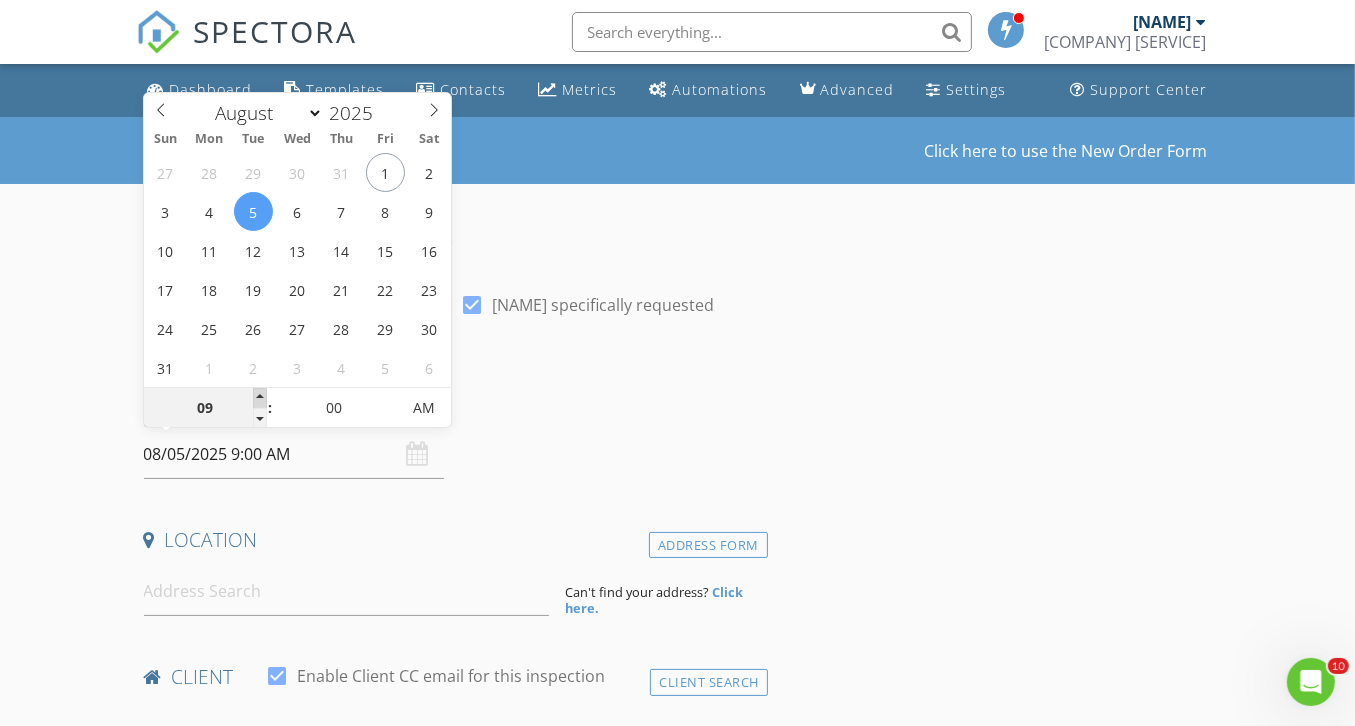 click at bounding box center [260, 398] 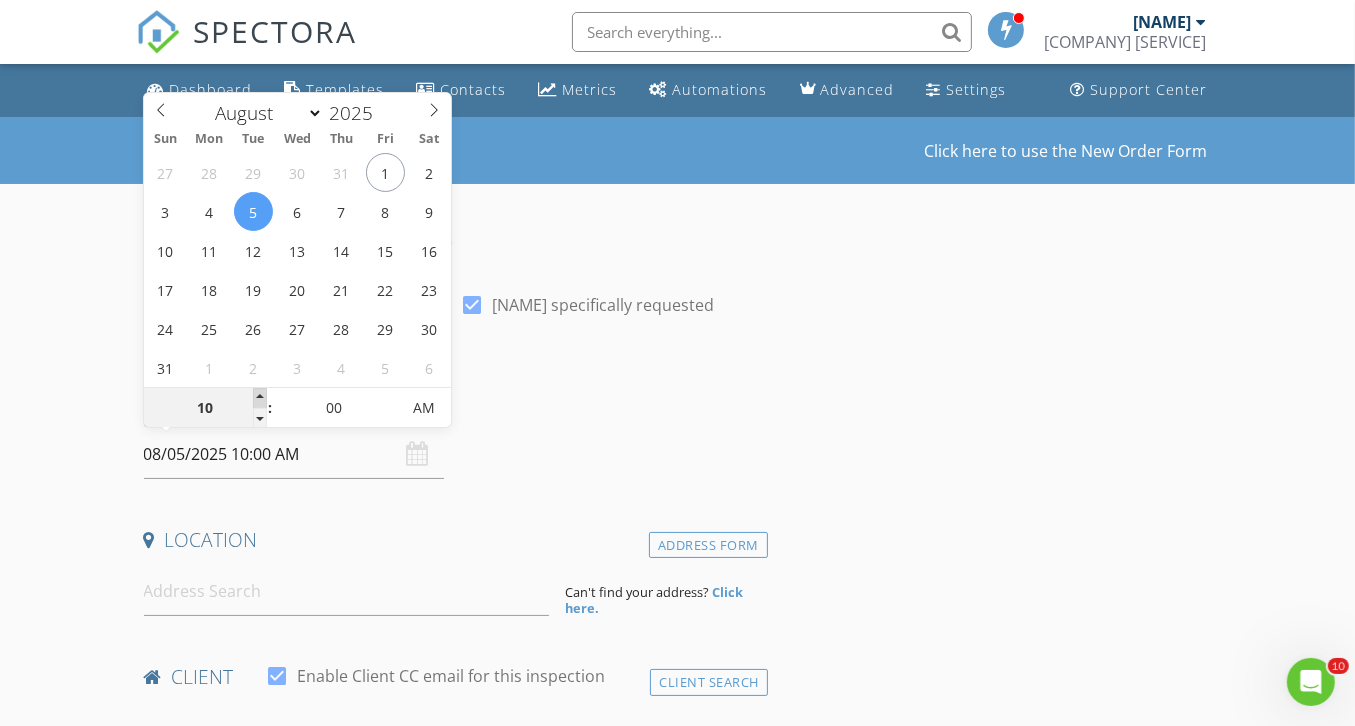click at bounding box center [260, 398] 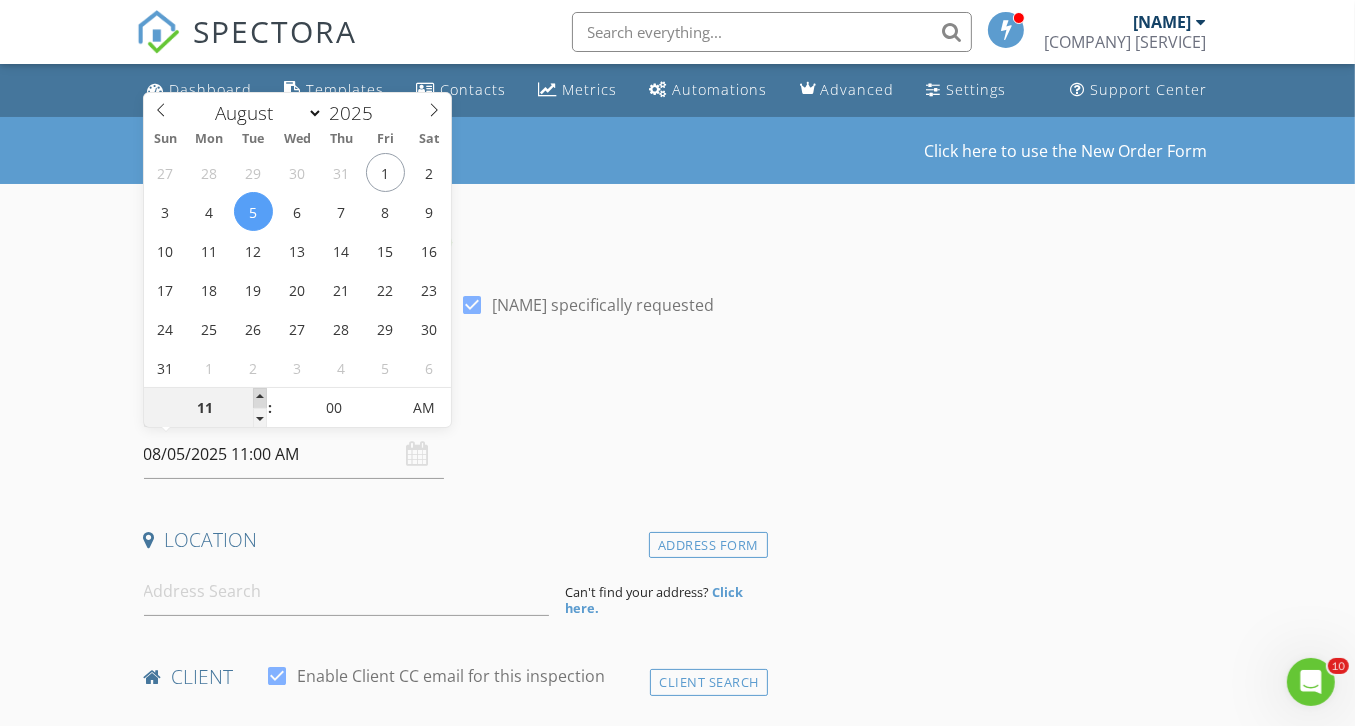 click at bounding box center (260, 398) 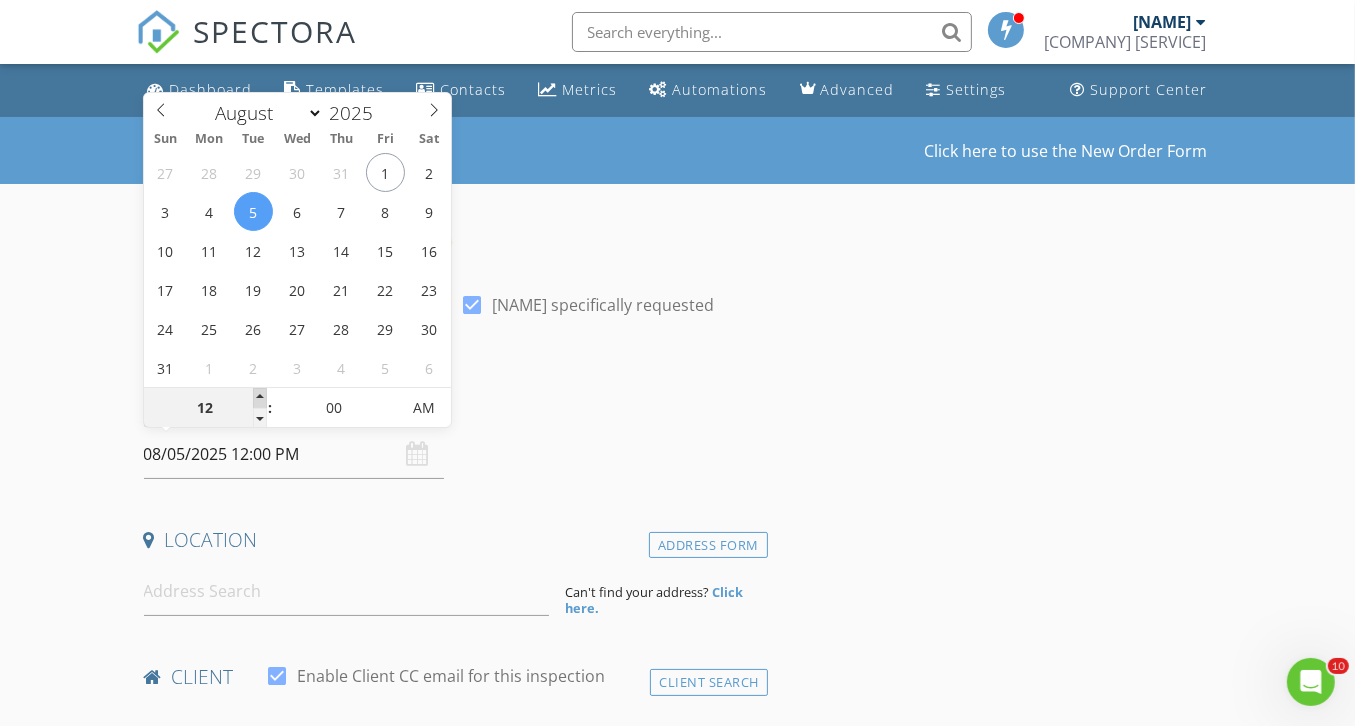 click at bounding box center (260, 398) 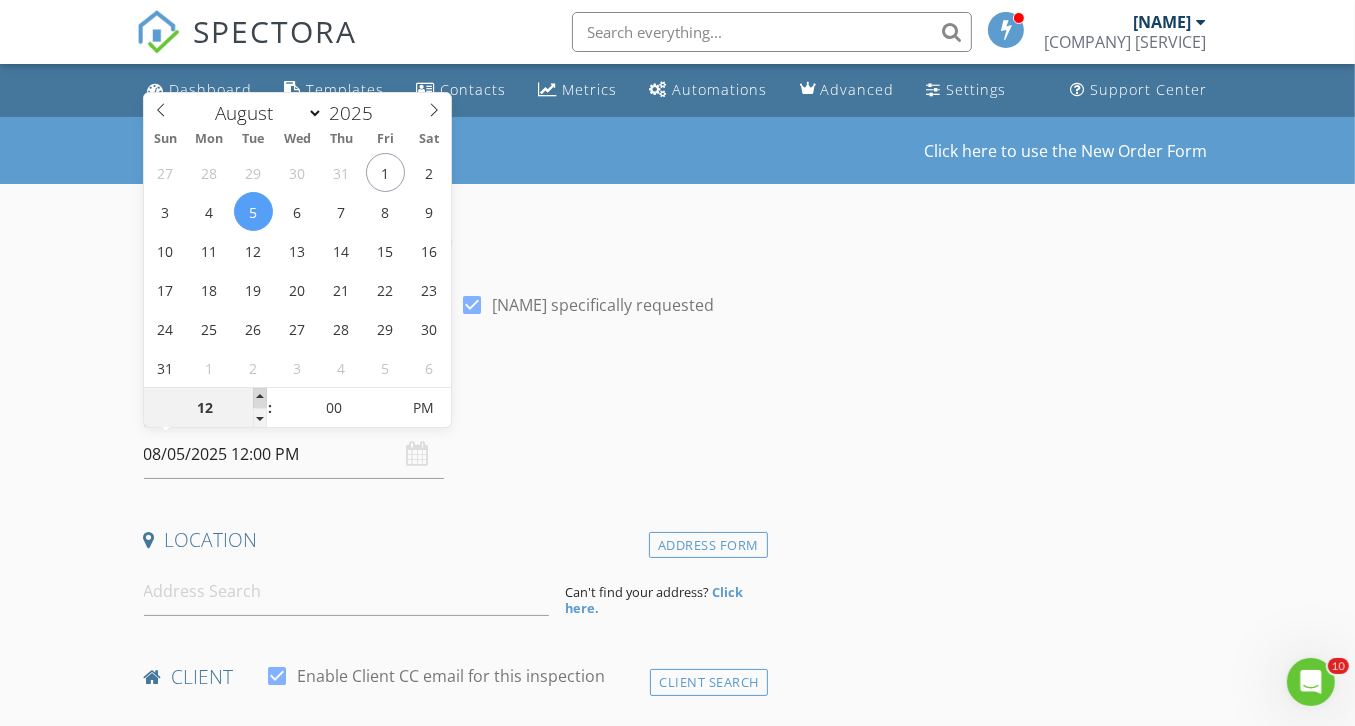type on "08/05/2025 1:00 PM" 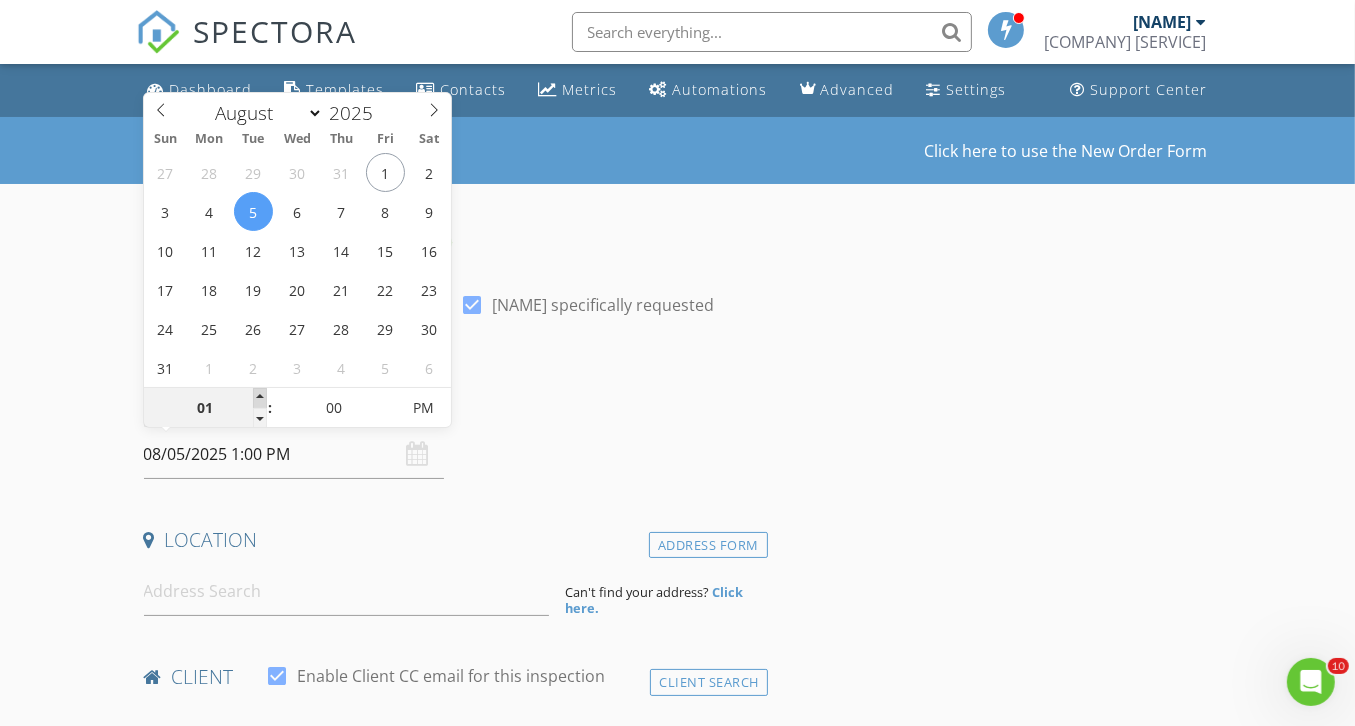 click at bounding box center [260, 398] 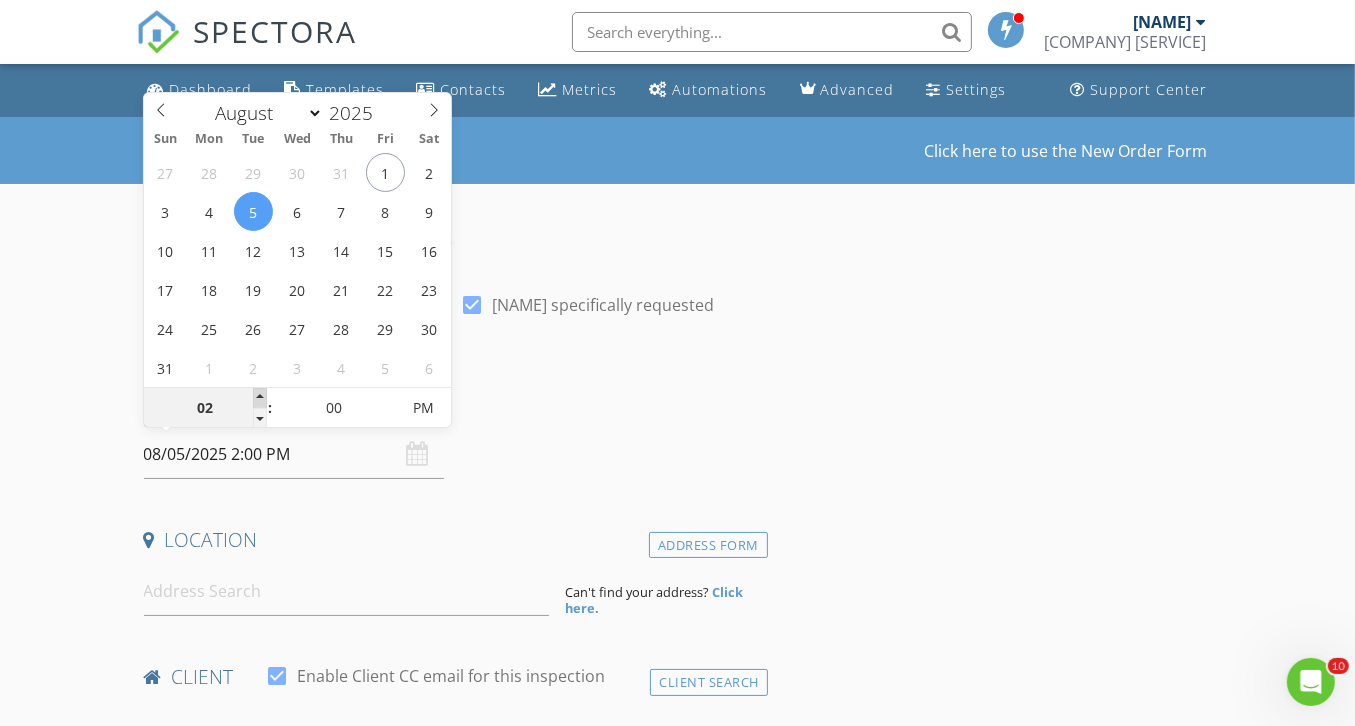 click at bounding box center (260, 398) 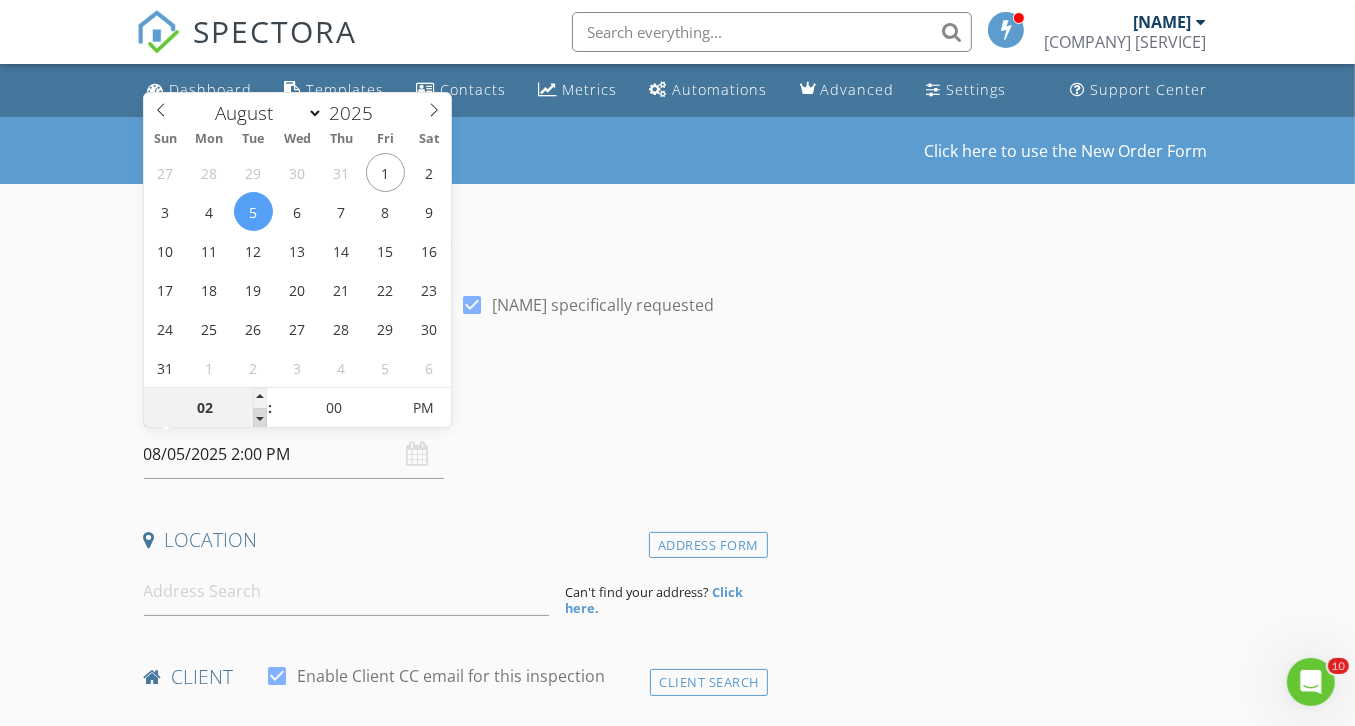 type on "08/05/2025 1:00 PM" 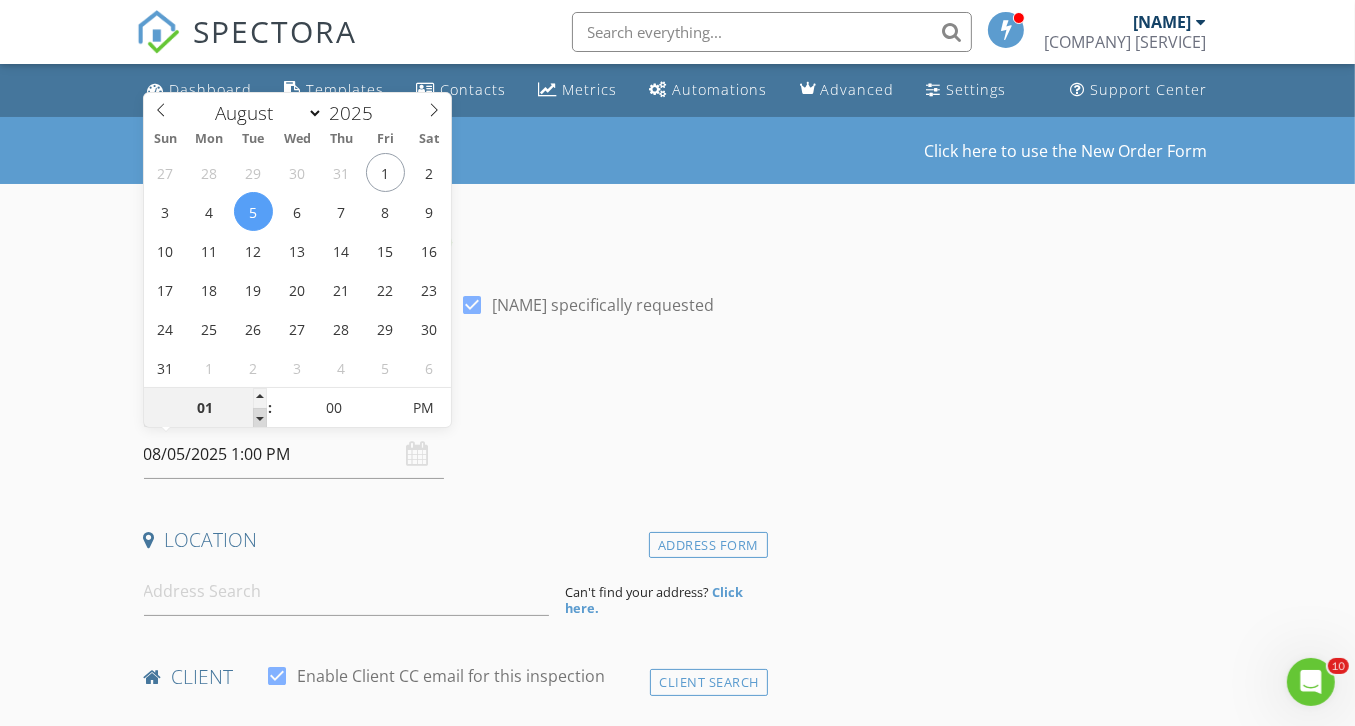 click at bounding box center (260, 418) 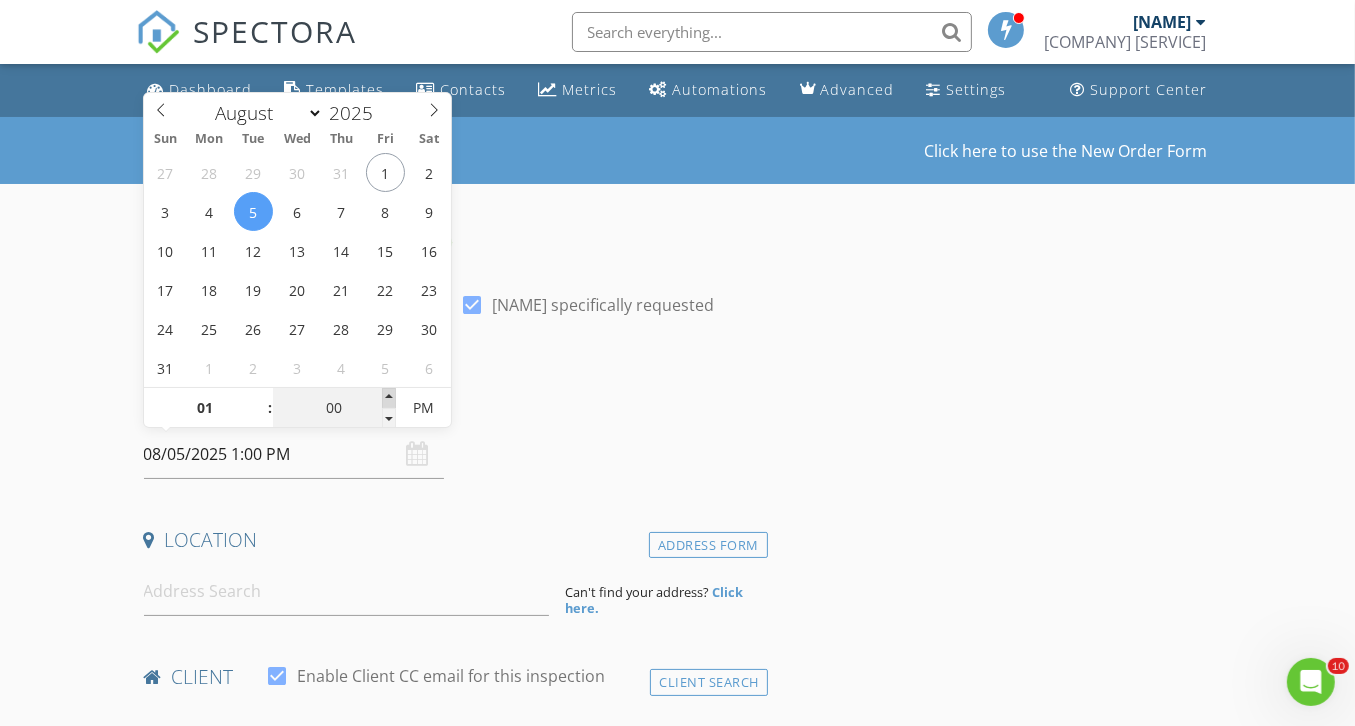 type on "08/05/2025 1:05 PM" 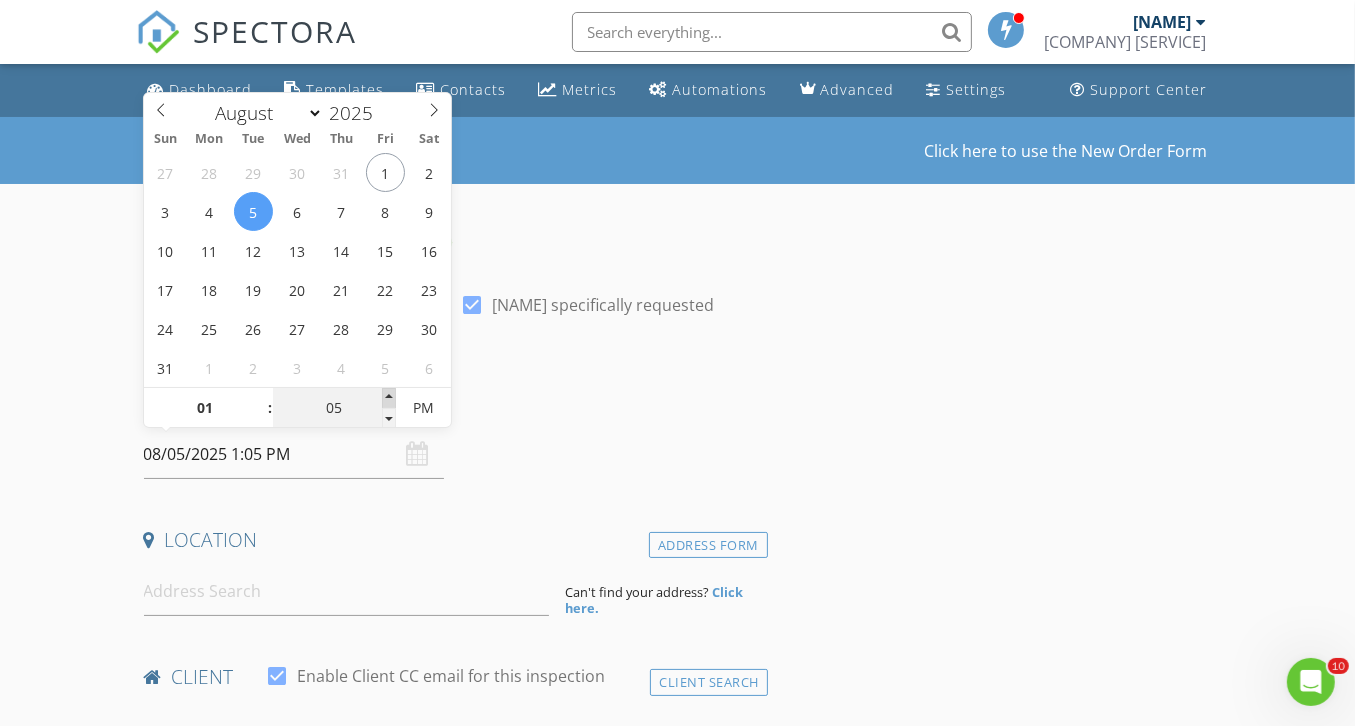 click at bounding box center [389, 398] 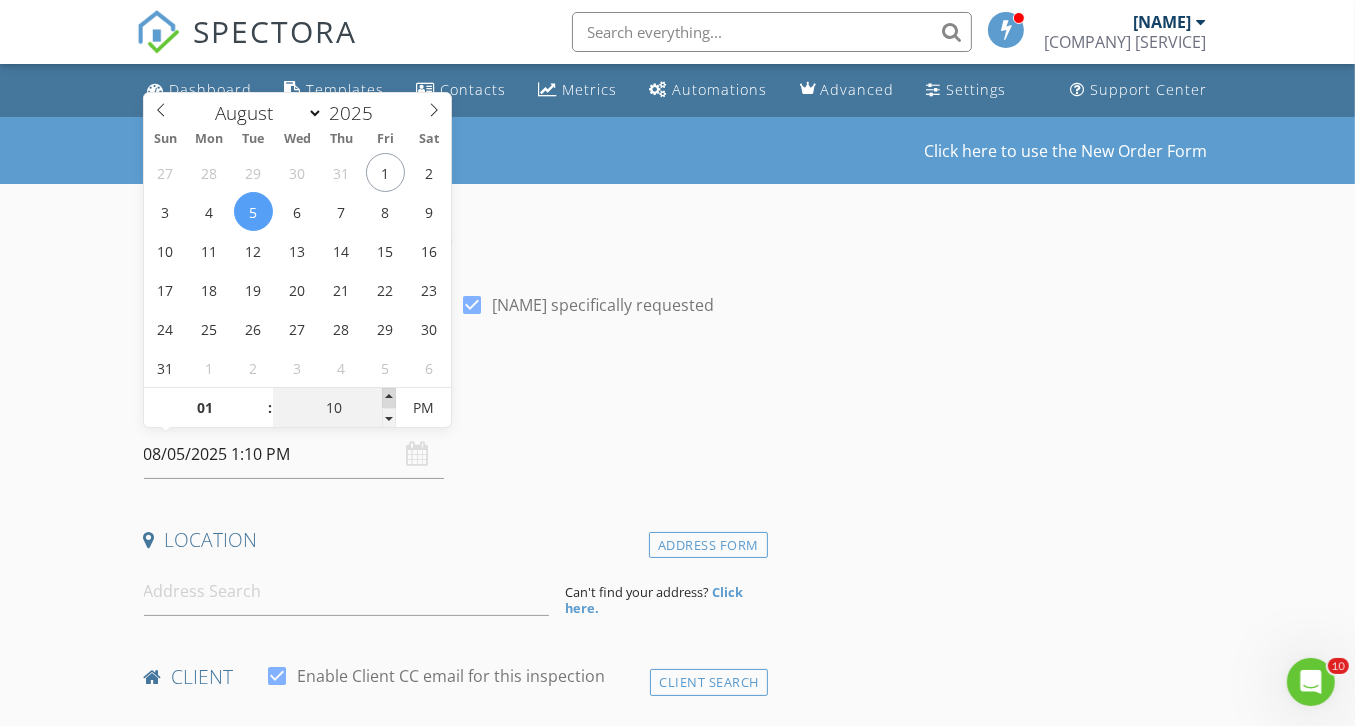 click at bounding box center (389, 398) 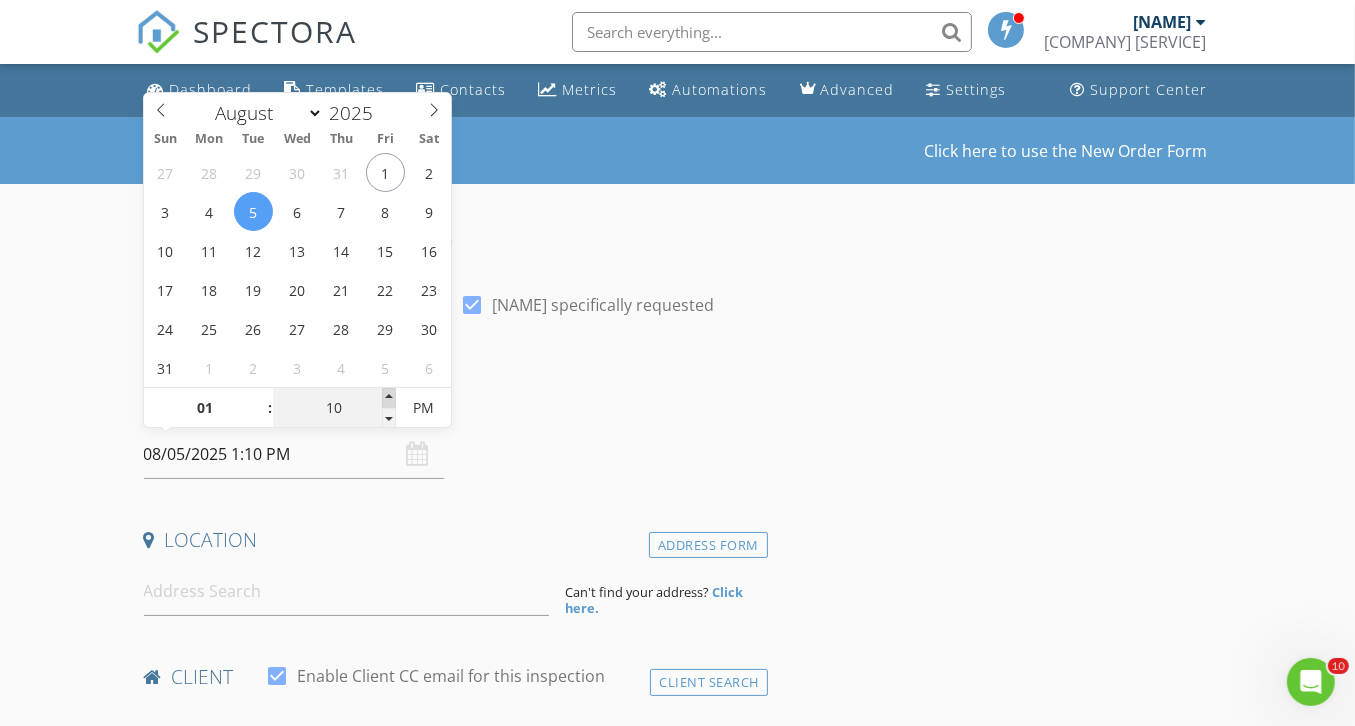 type on "08/05/2025 1:15 PM" 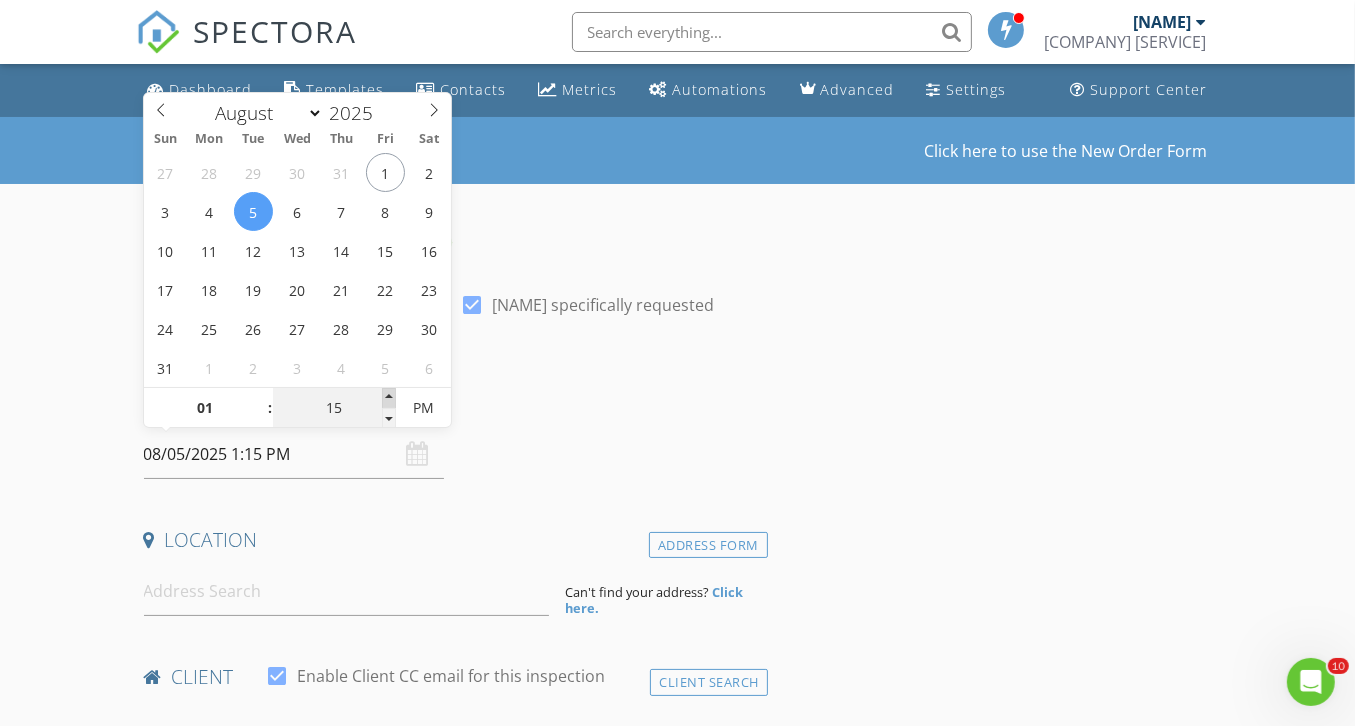 click at bounding box center [389, 398] 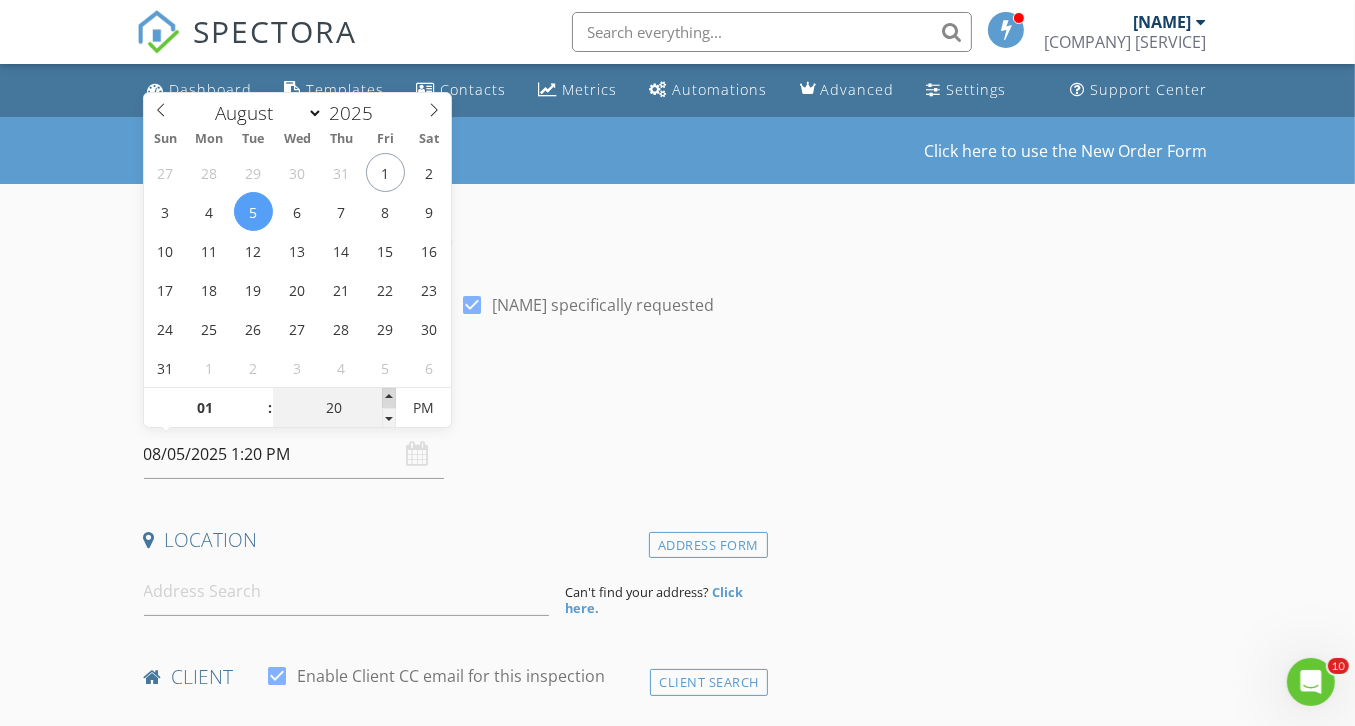 click at bounding box center [389, 398] 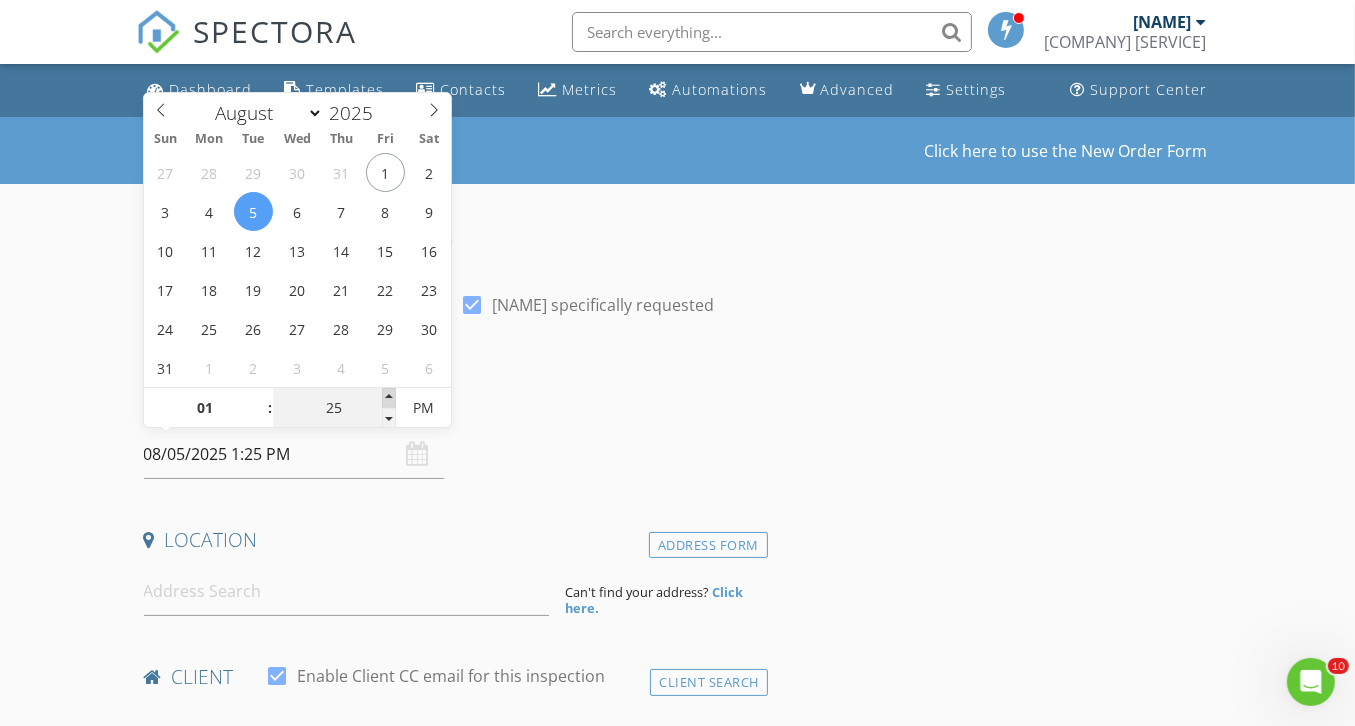 click at bounding box center (389, 398) 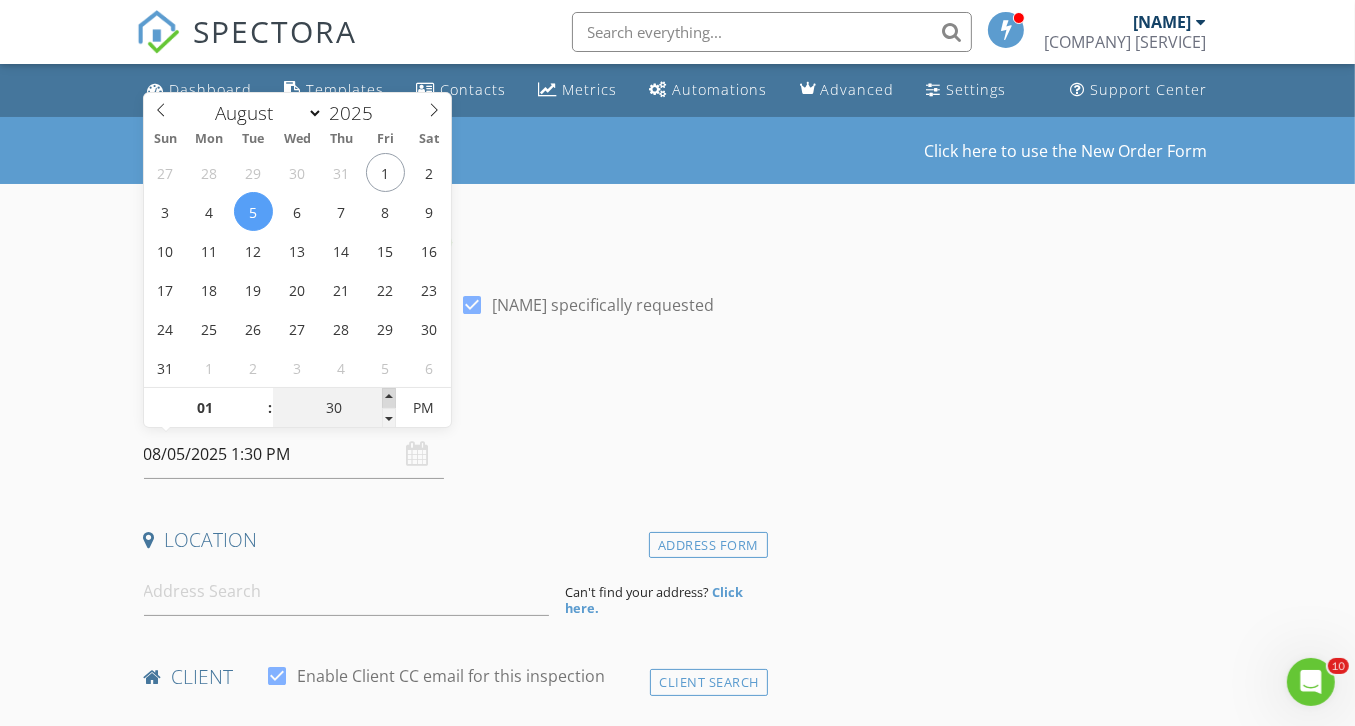 click at bounding box center [389, 398] 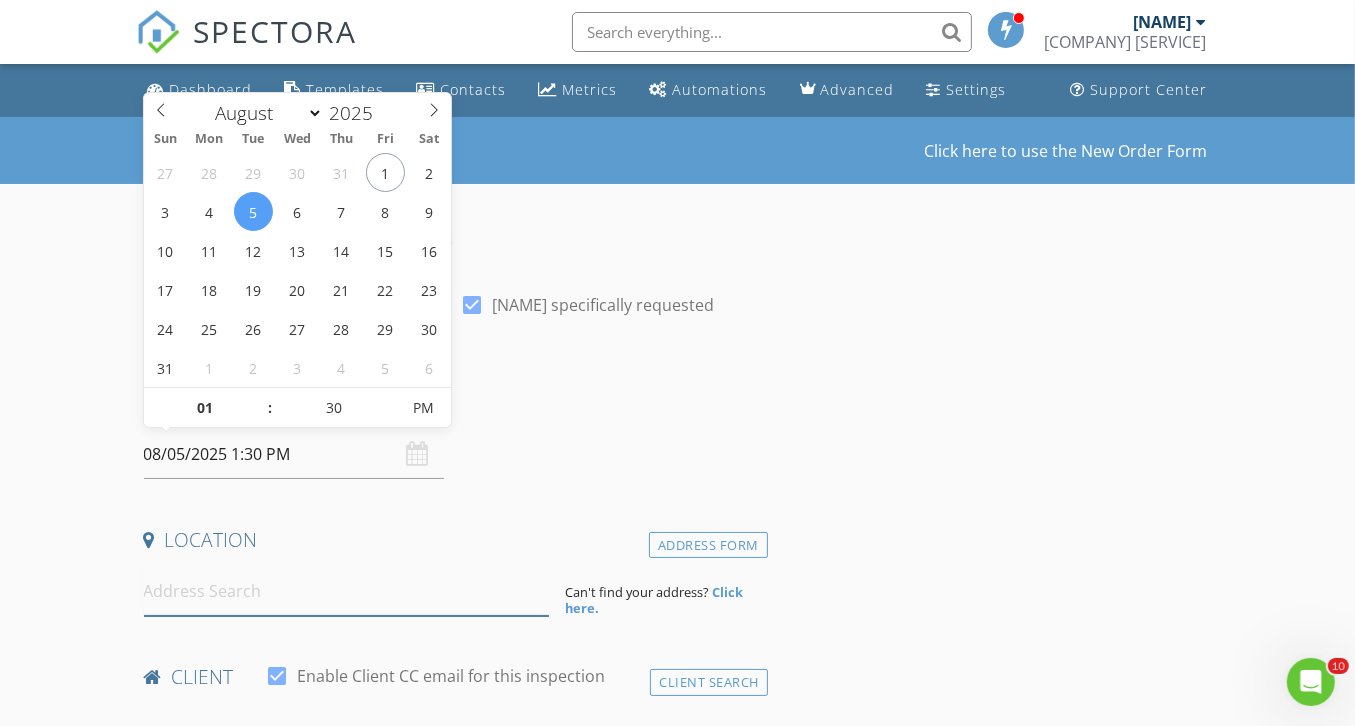 click at bounding box center [347, 591] 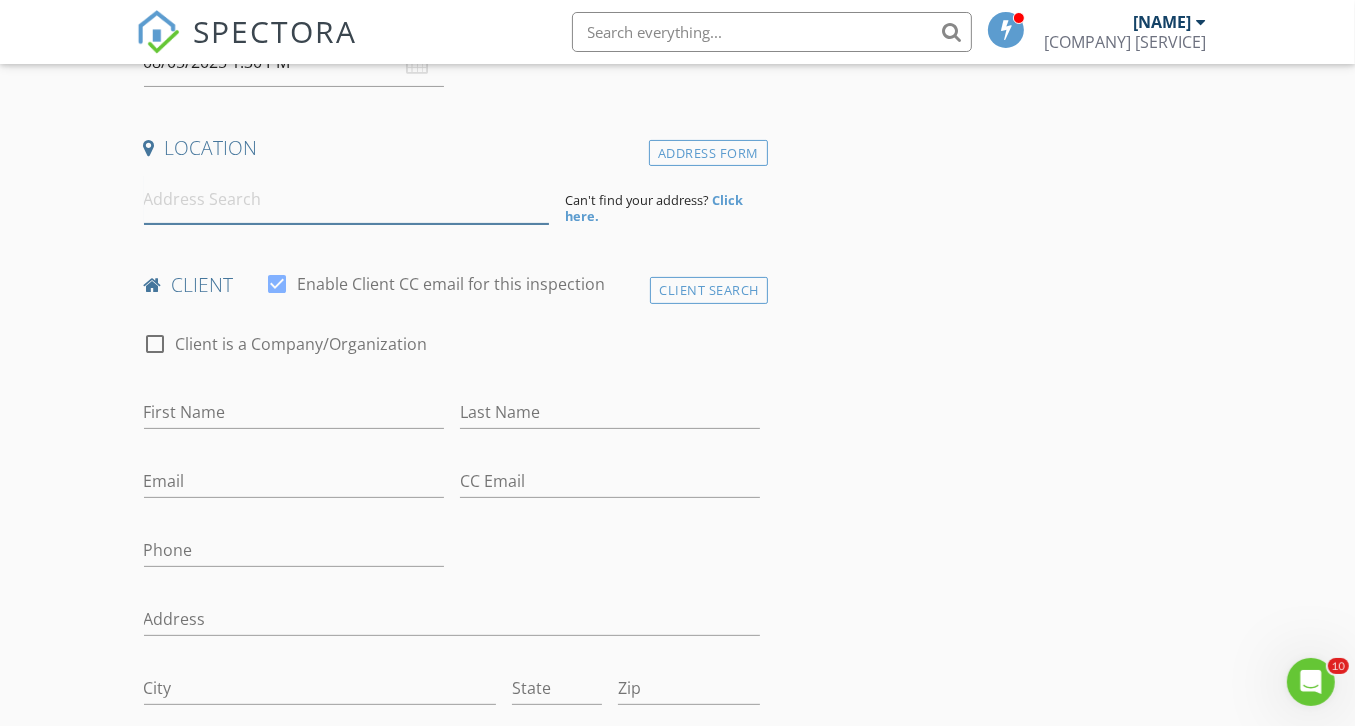 scroll, scrollTop: 392, scrollLeft: 0, axis: vertical 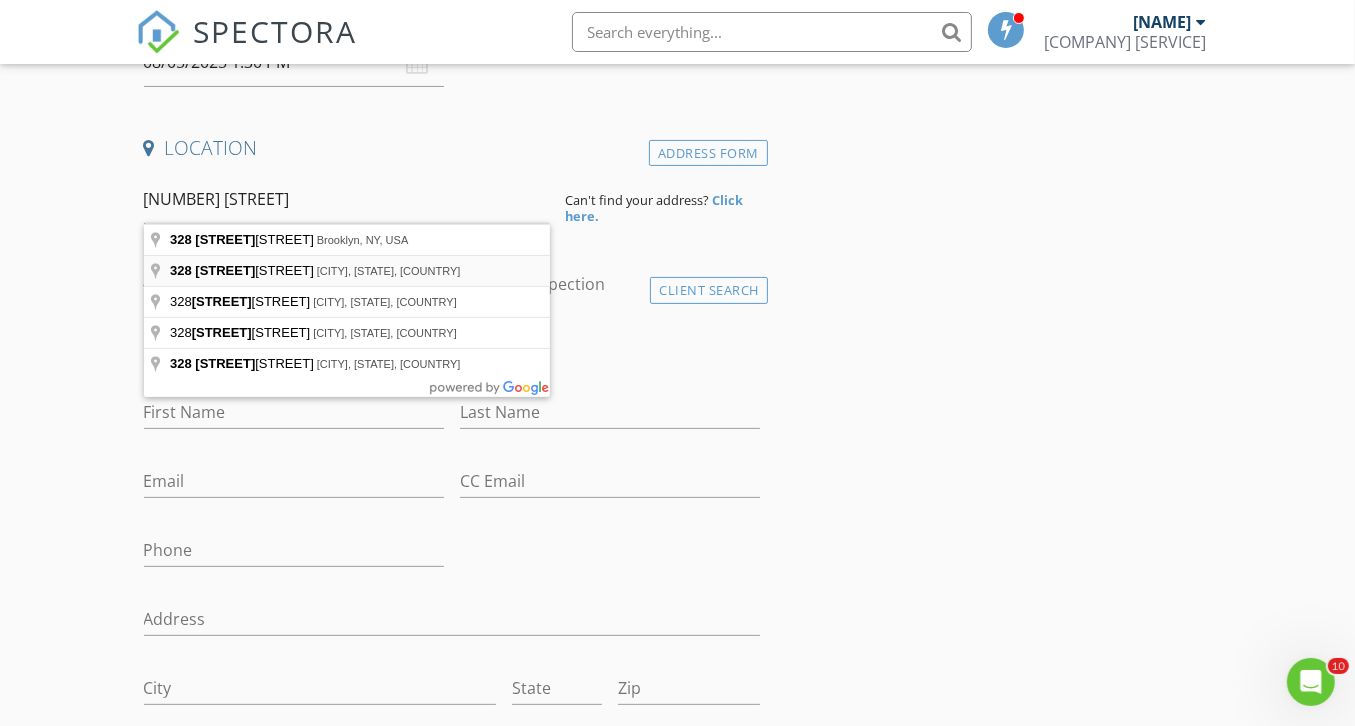 type on "328 Chaucer Dr, Berkeley Heights, NJ, USA" 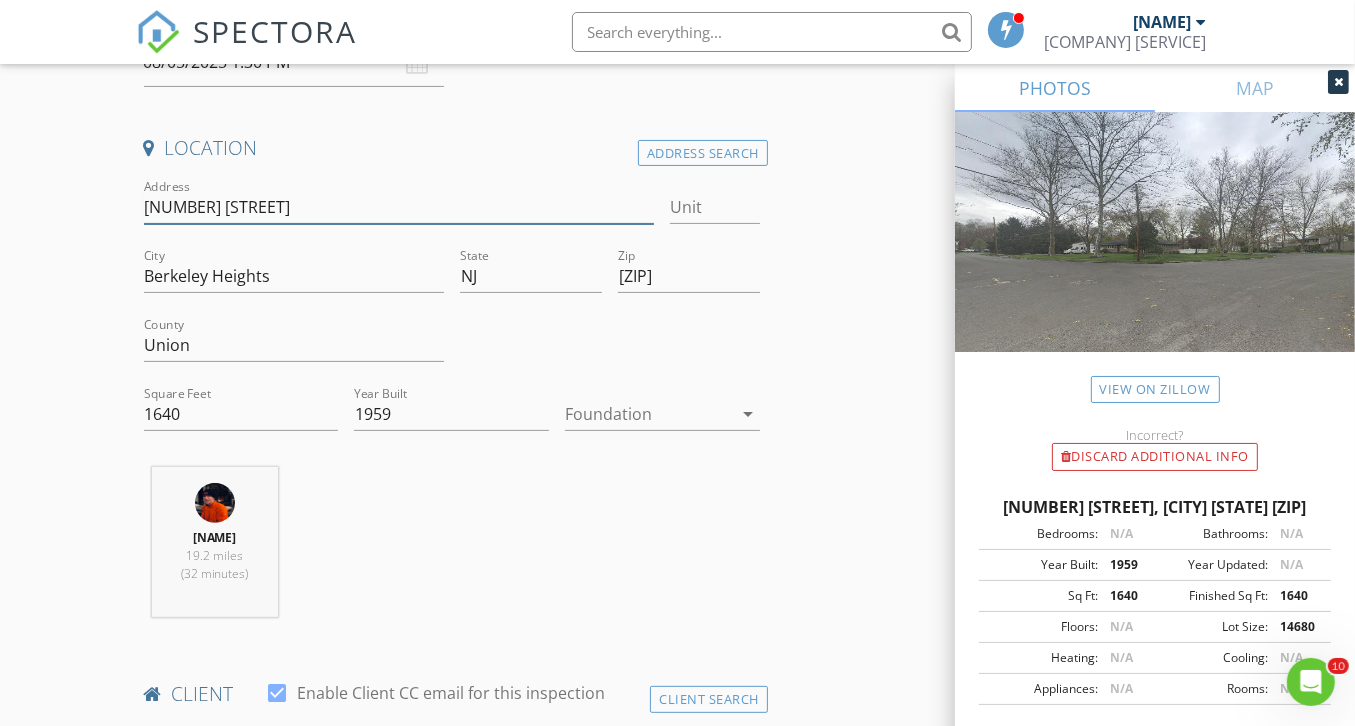 click on "328 Chaucer Dr" at bounding box center [399, 207] 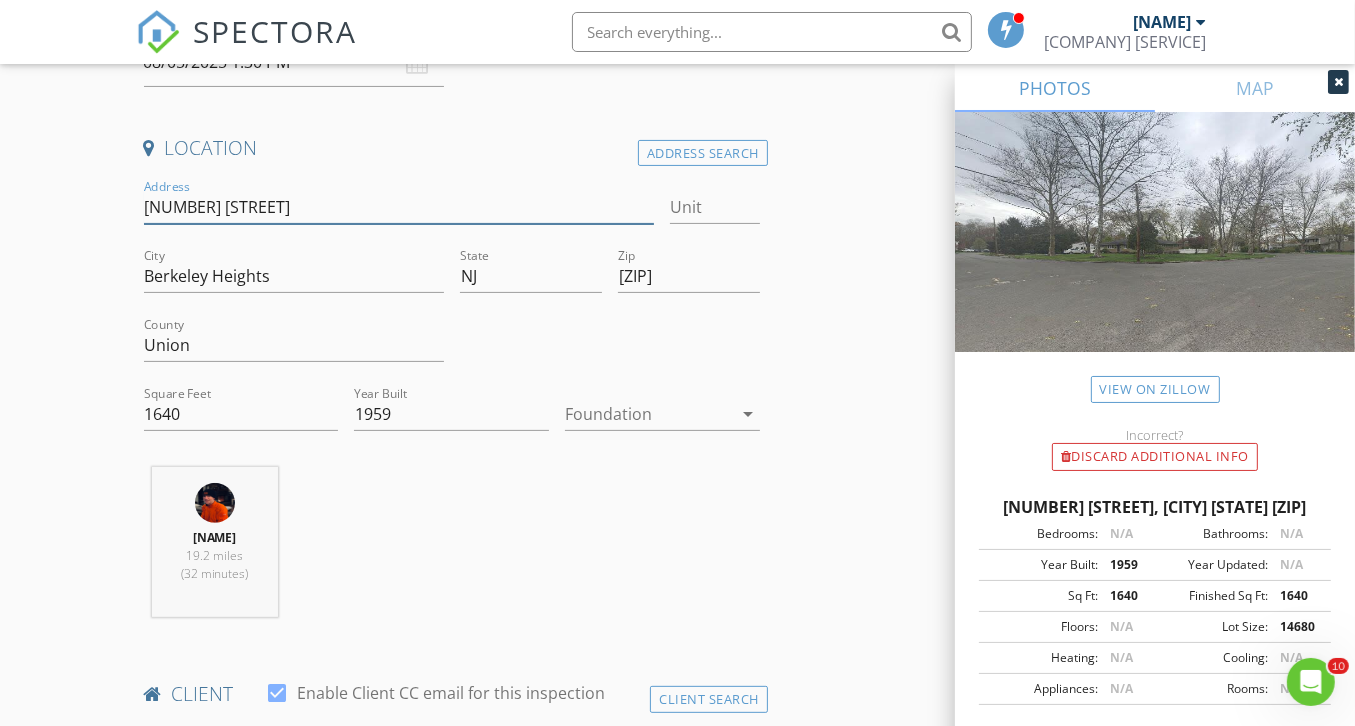 type on "328 Chaucer Driv3e" 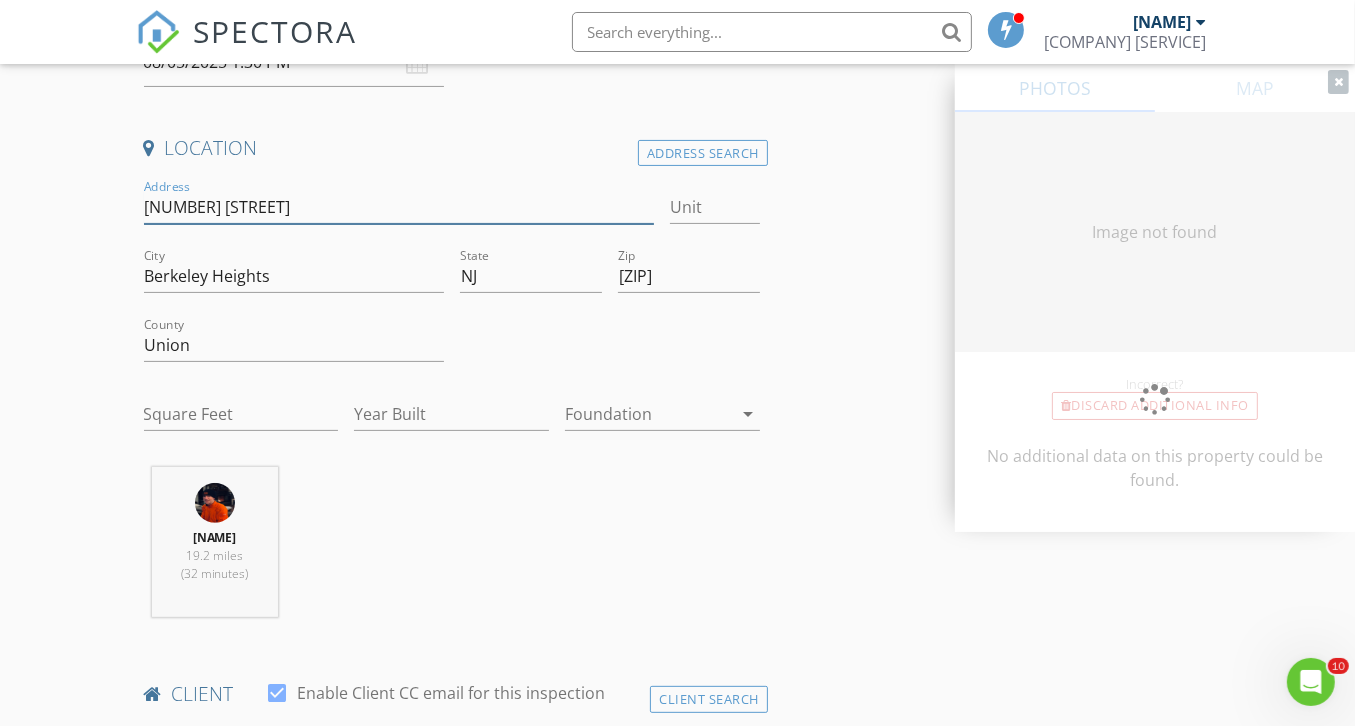 type on "[NUMBER] [STREET]" 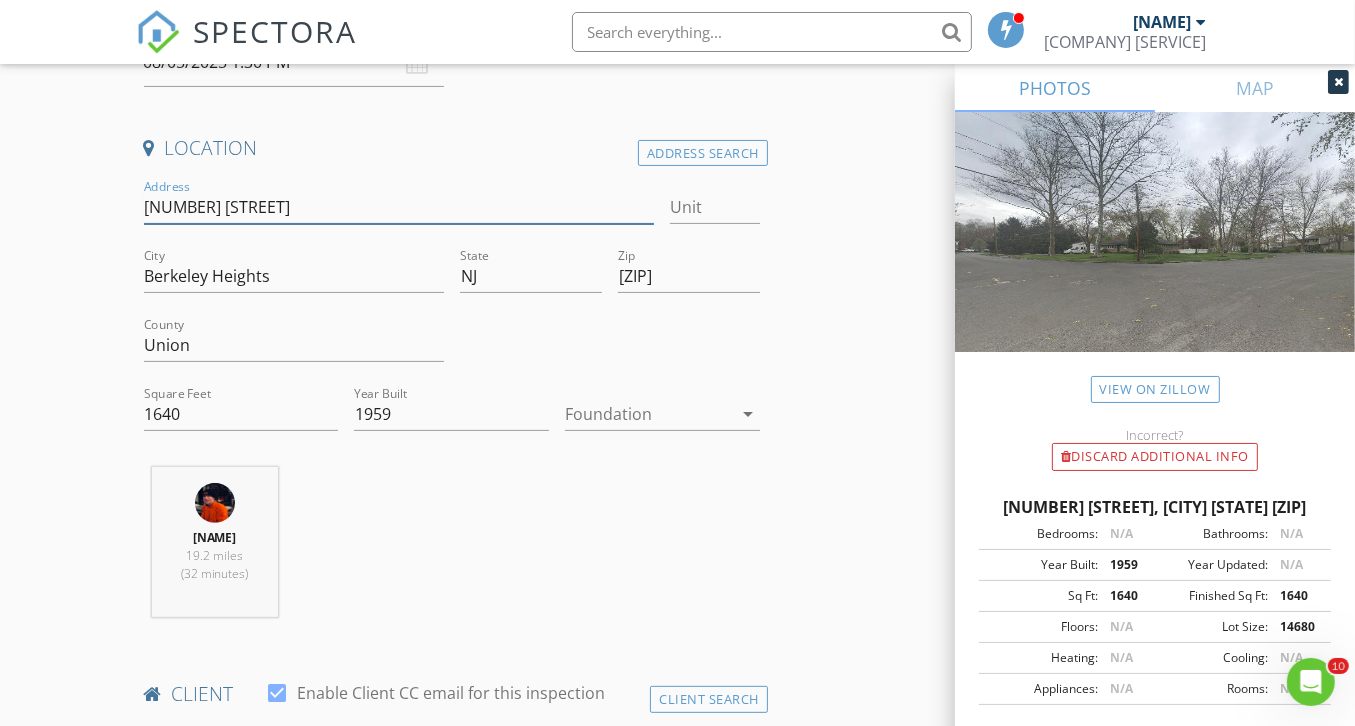 type 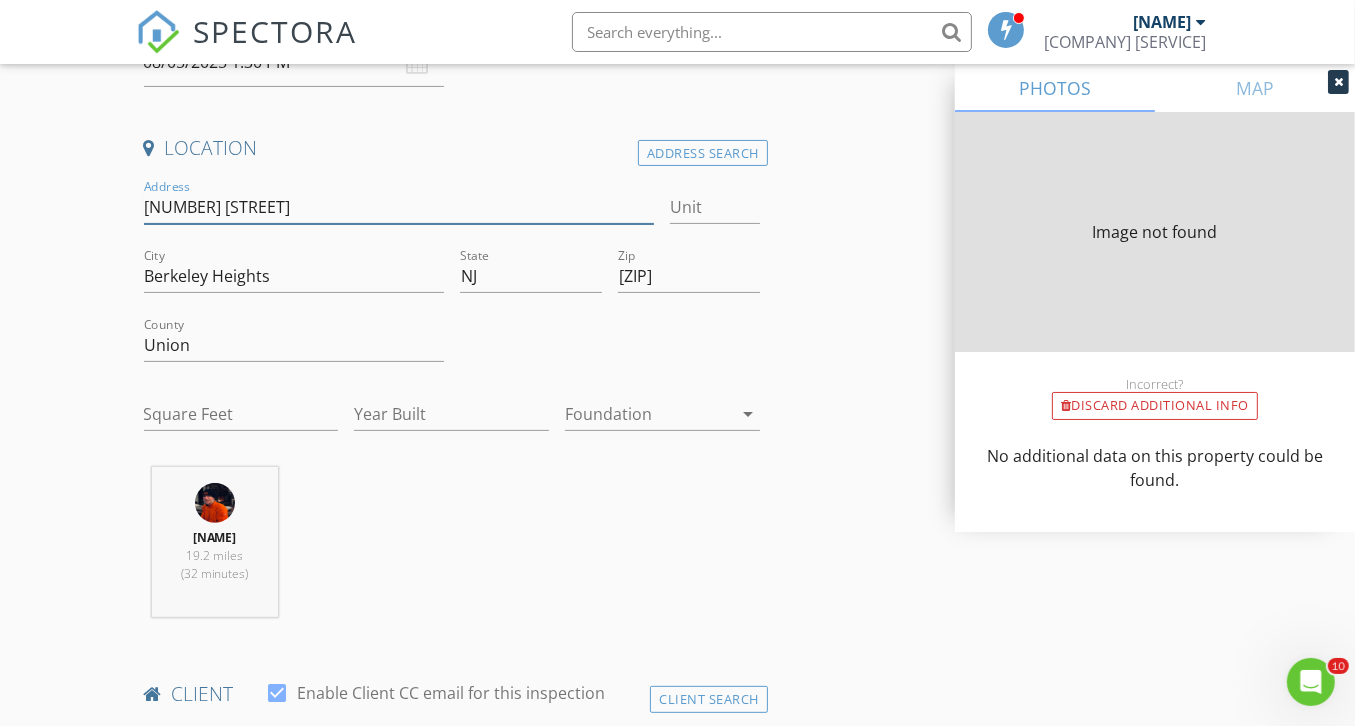 type on "1640" 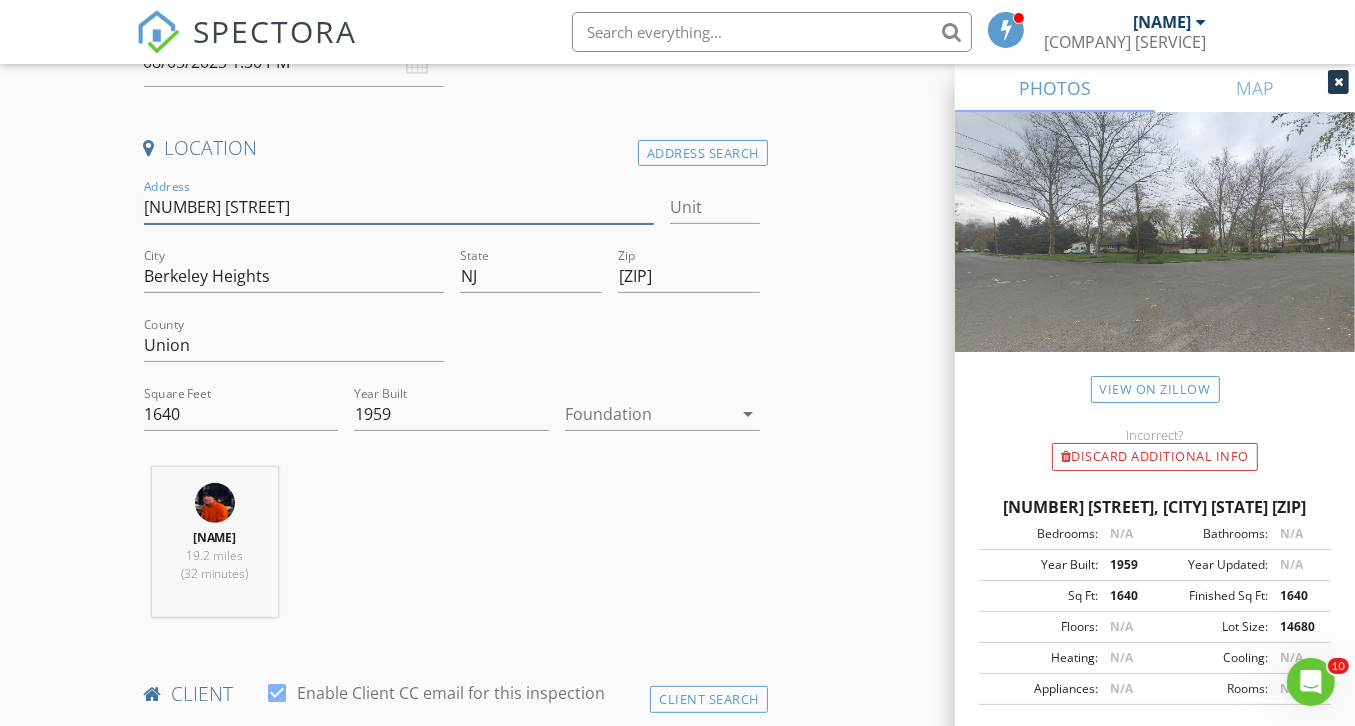 type on "[NUMBER] [STREET]" 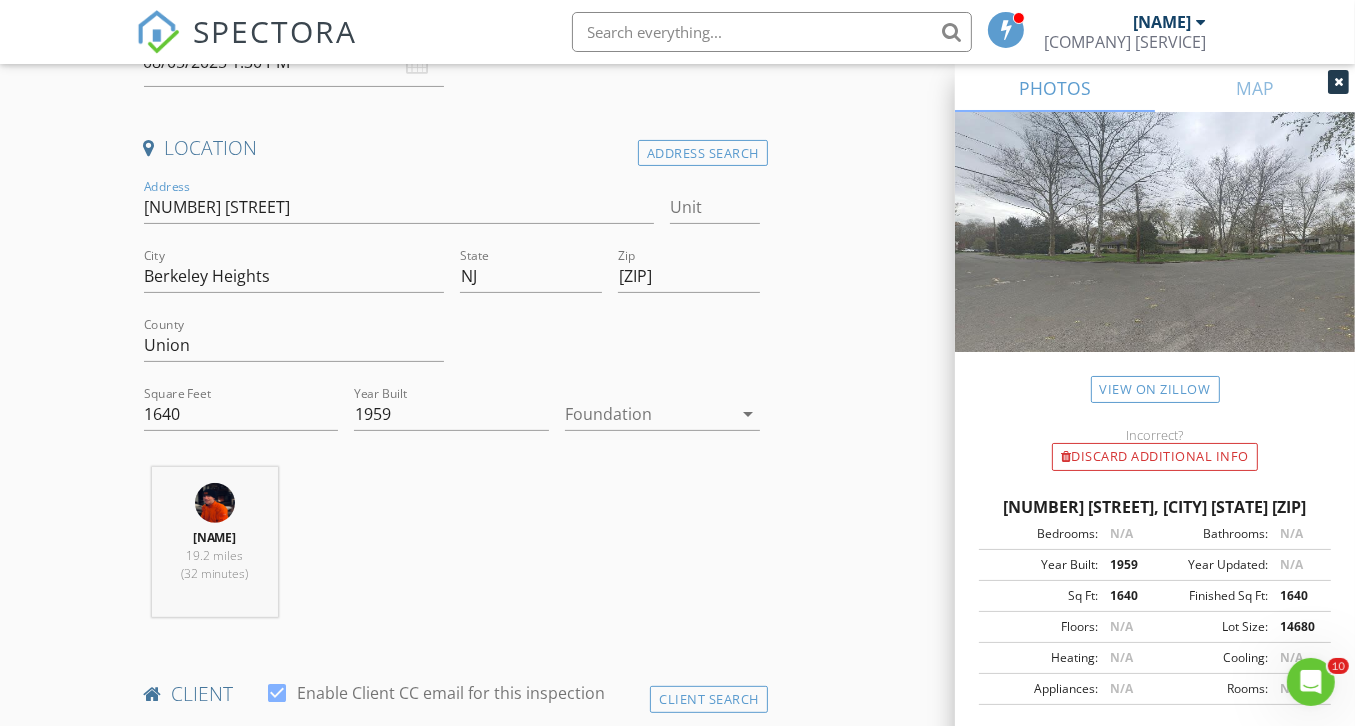 click at bounding box center [648, 414] 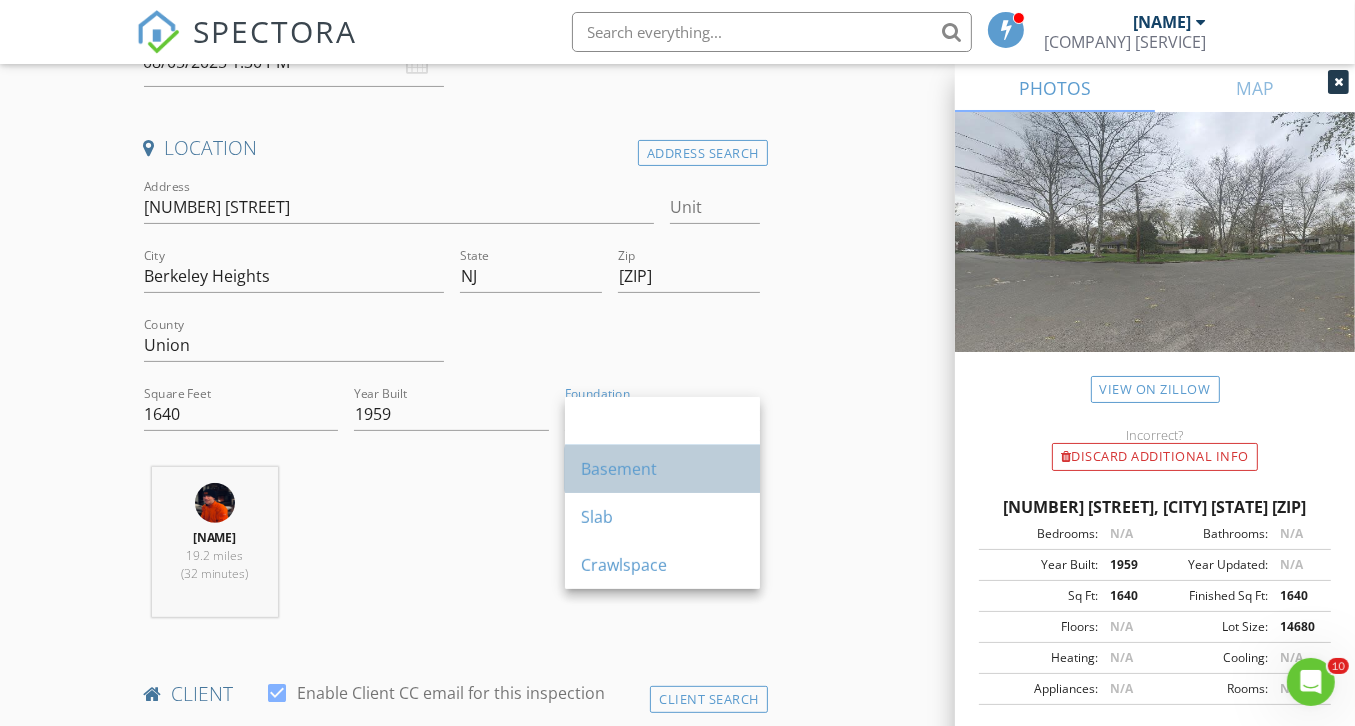 click on "Basement" at bounding box center [662, 469] 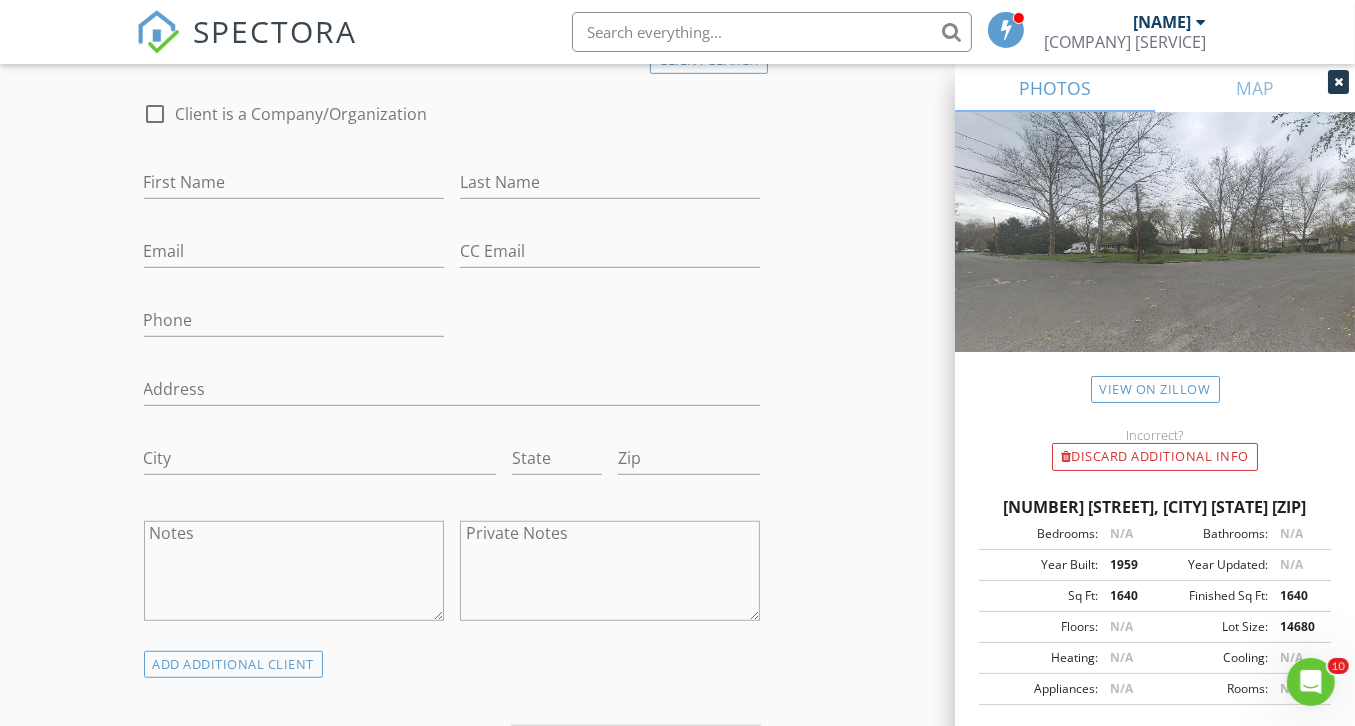 scroll, scrollTop: 1032, scrollLeft: 0, axis: vertical 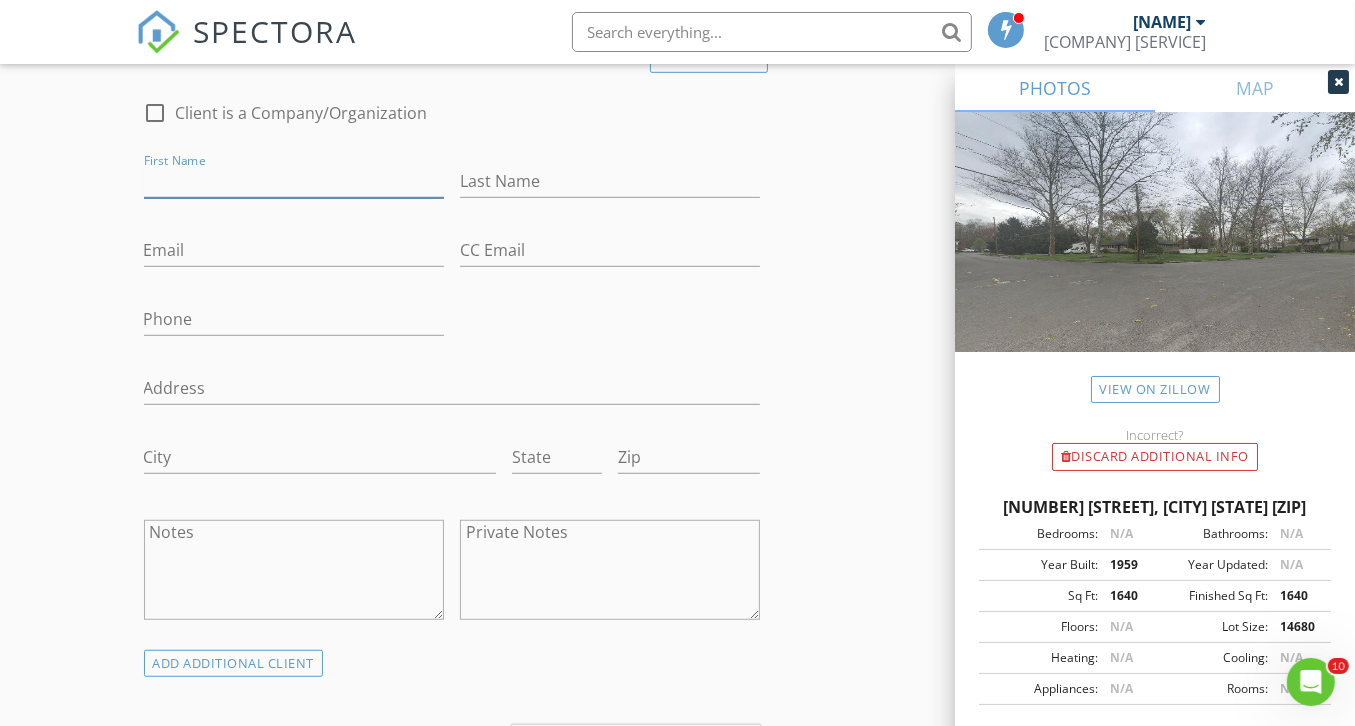 click on "First Name" at bounding box center [294, 181] 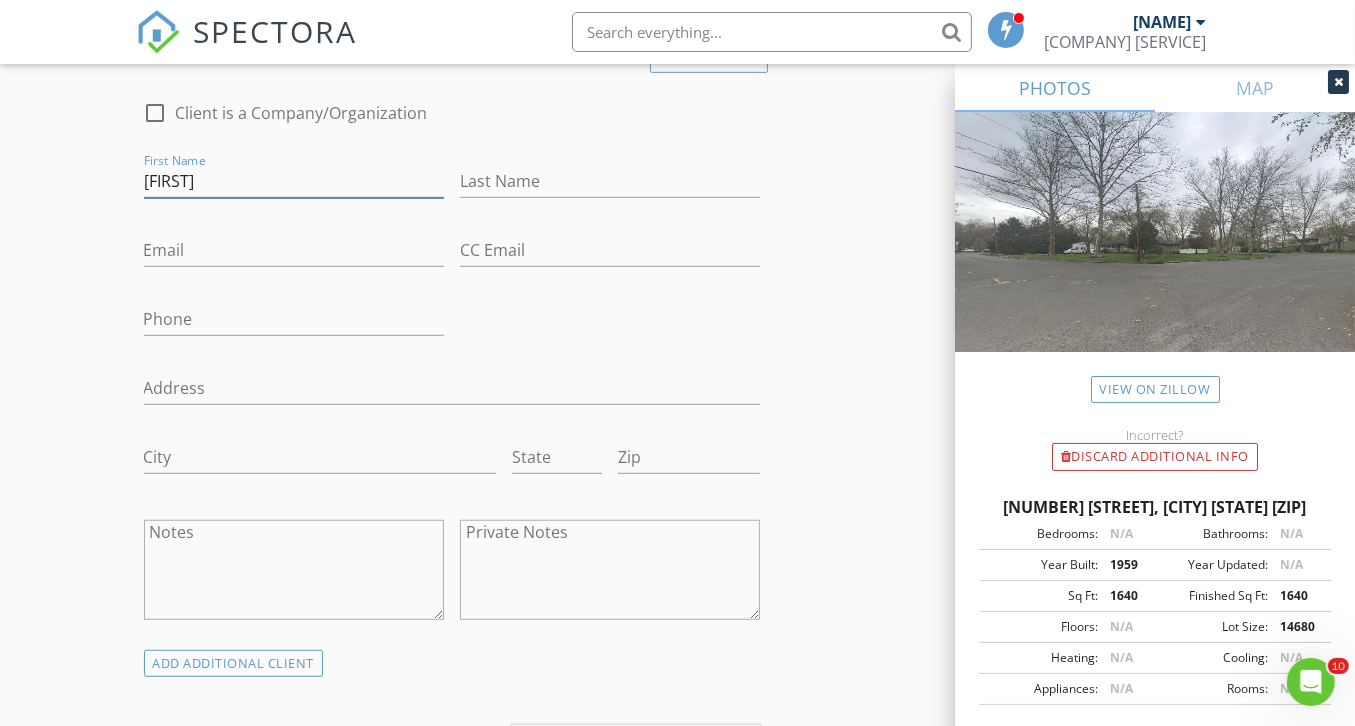 type on "[FIRST]" 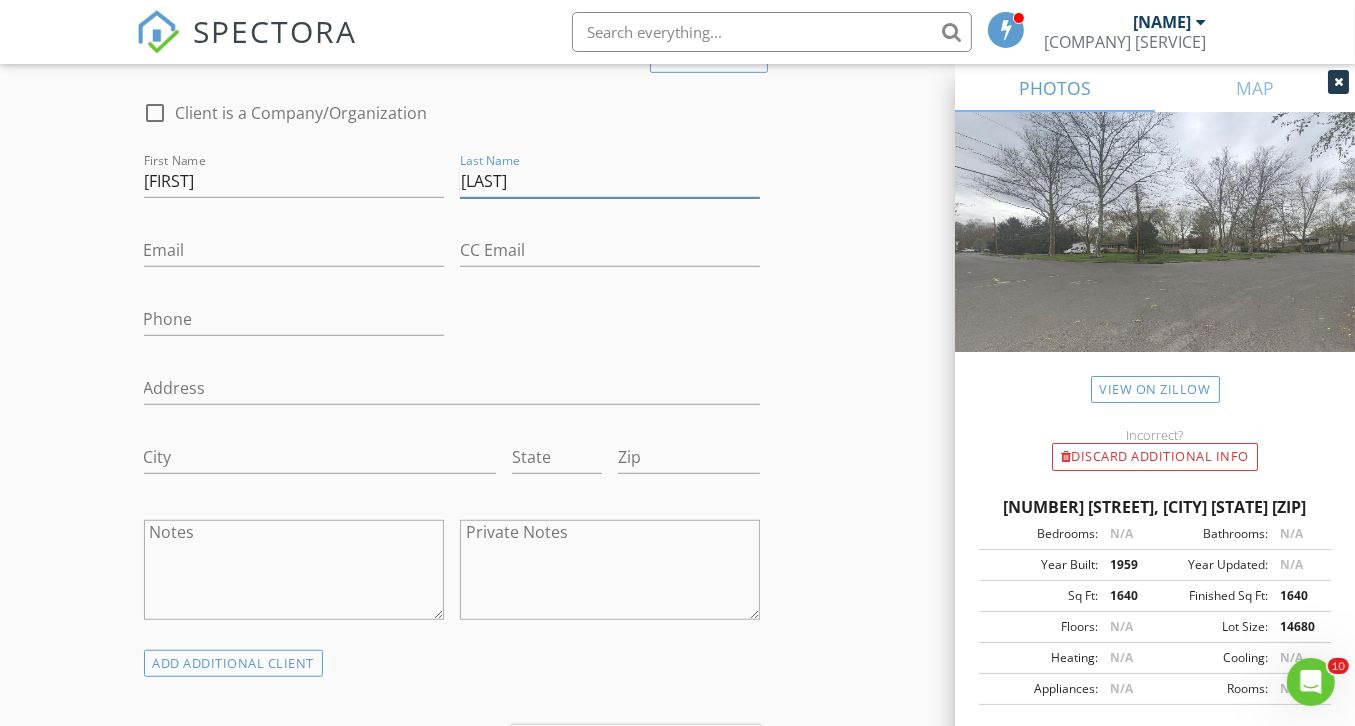 type on "[LAST]" 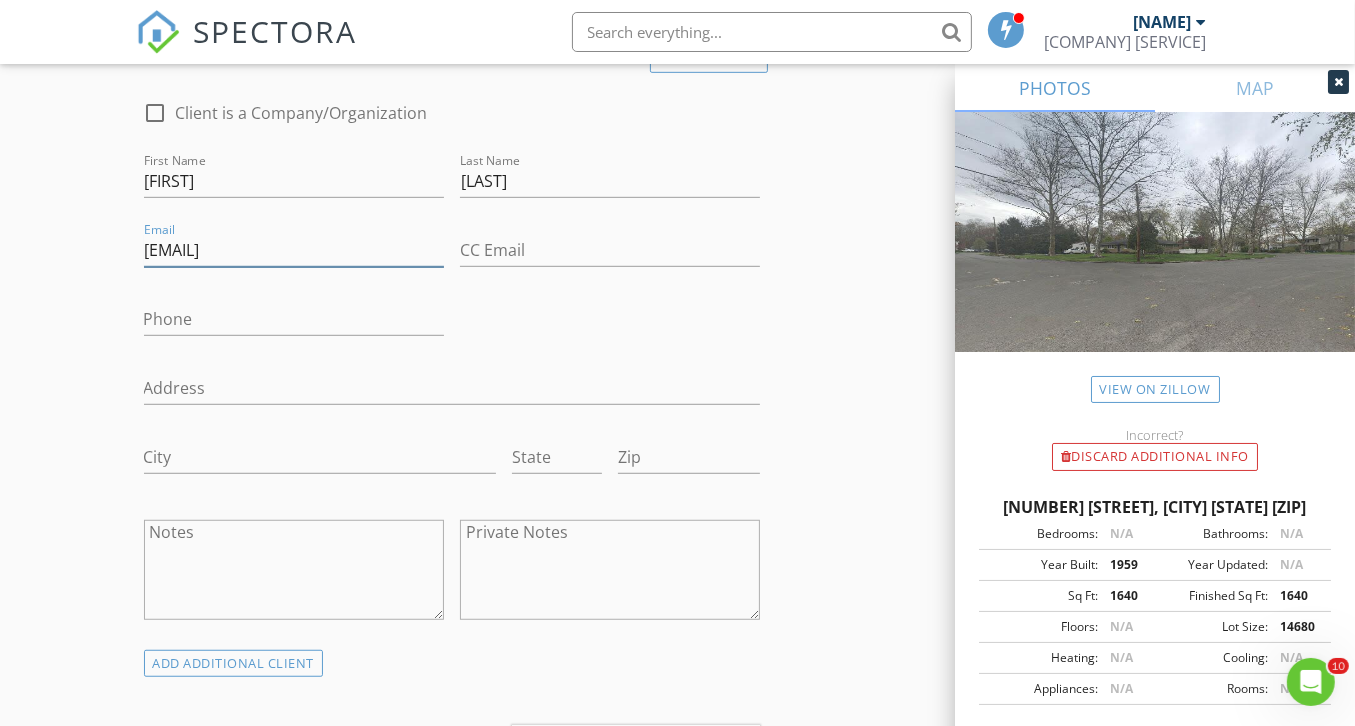 type on "AJAYVASAN@GMAIL.COM" 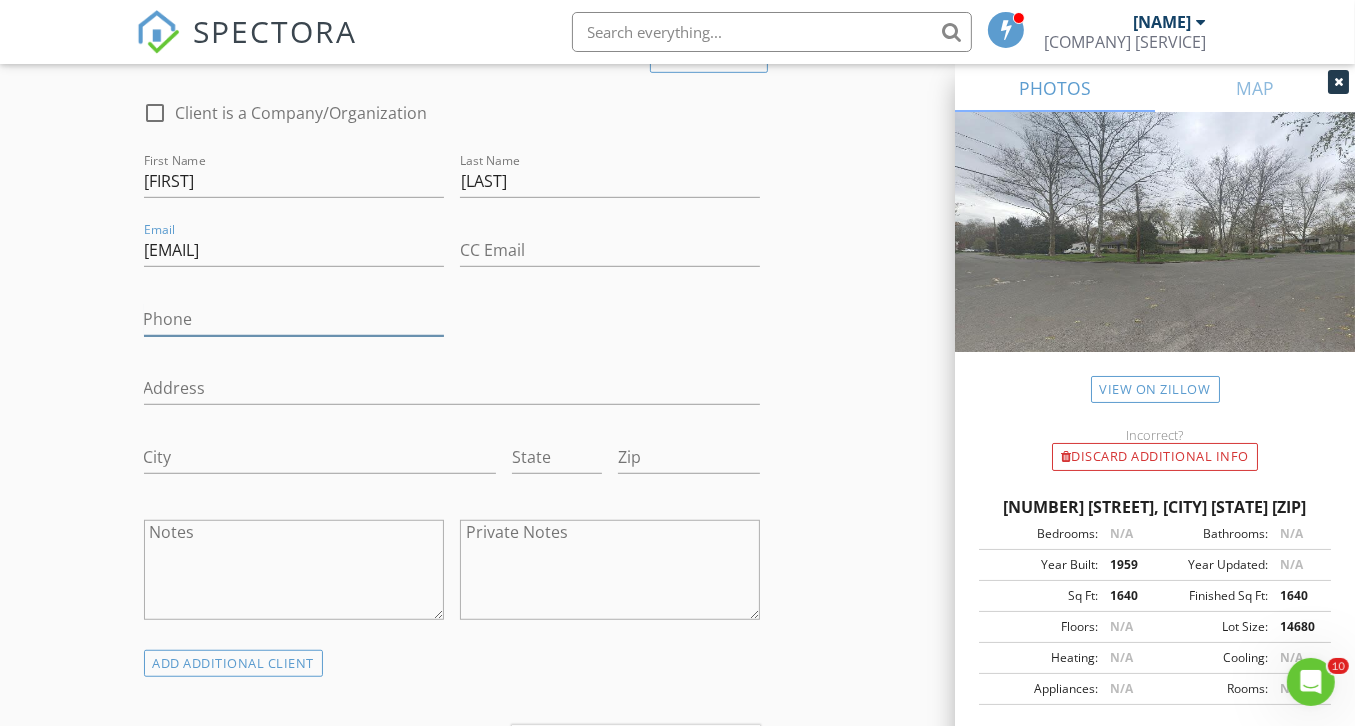 click on "Phone" at bounding box center [294, 319] 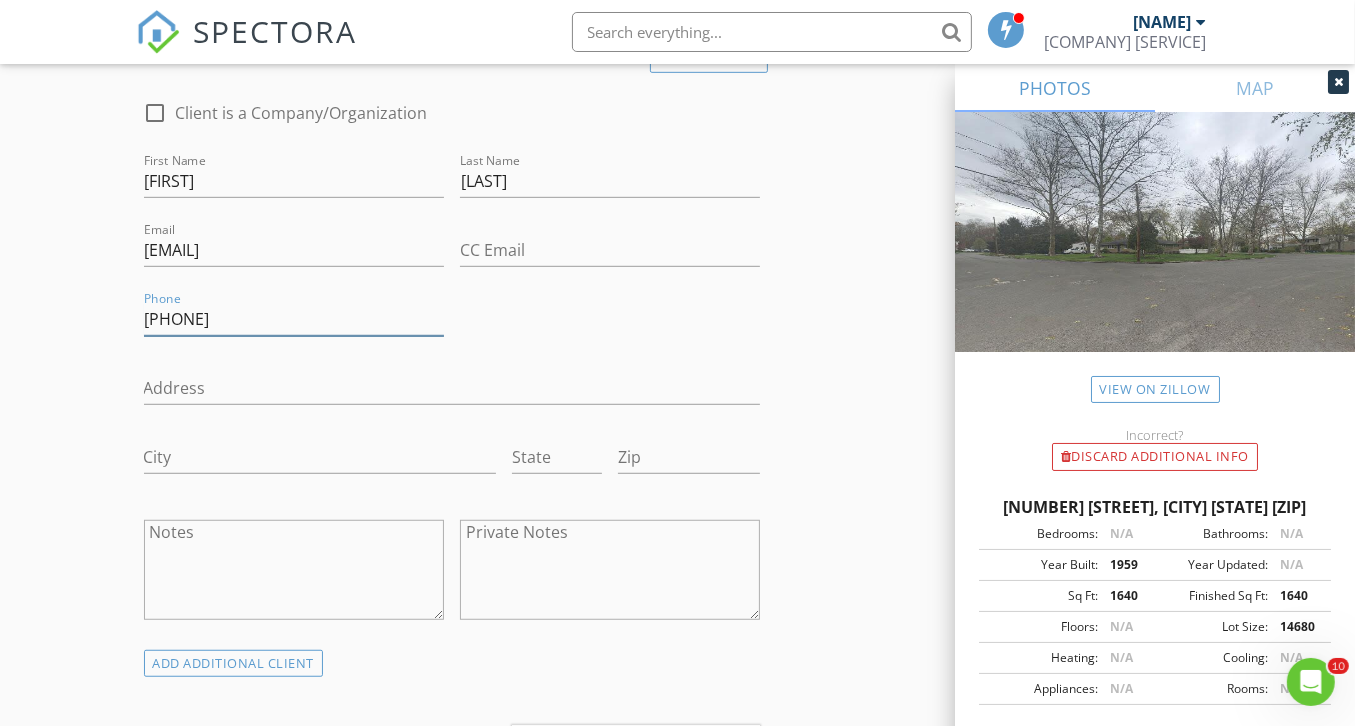 type on "[PHONE]" 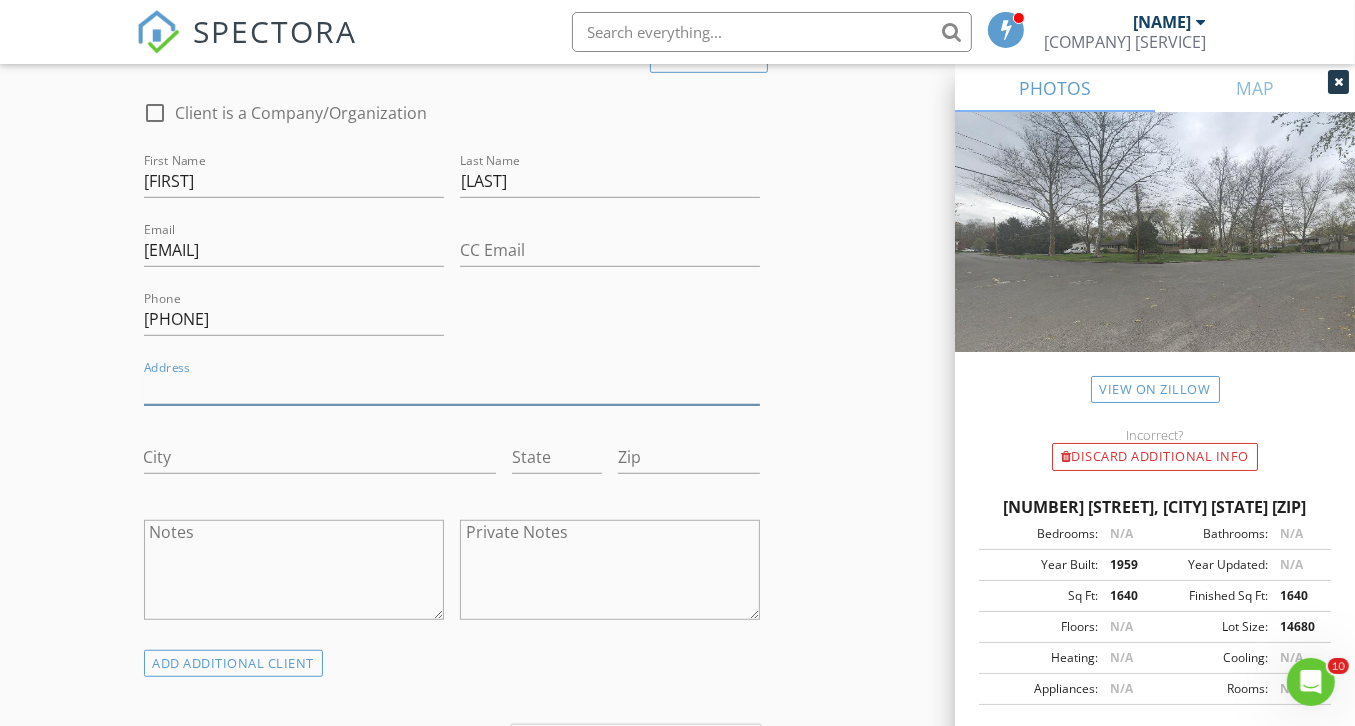 click on "Address" at bounding box center [452, 388] 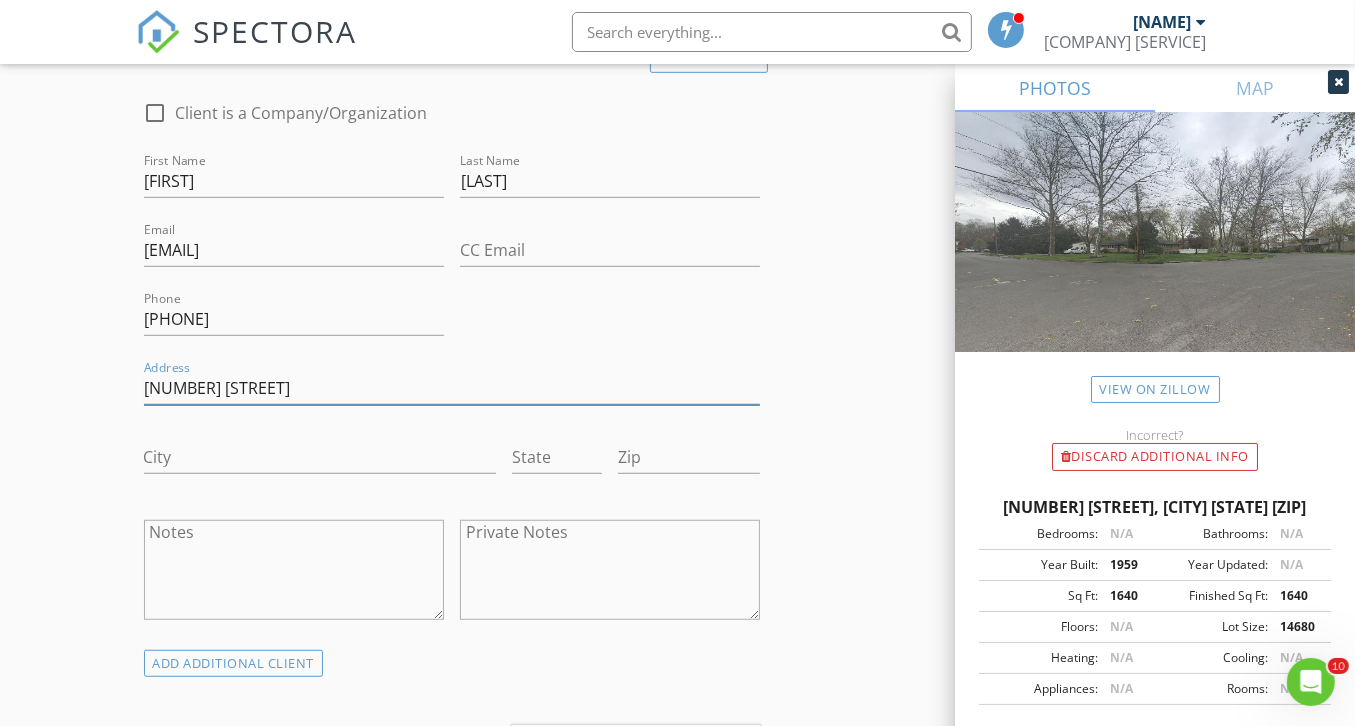 type on "[NUMBER] [STREET]" 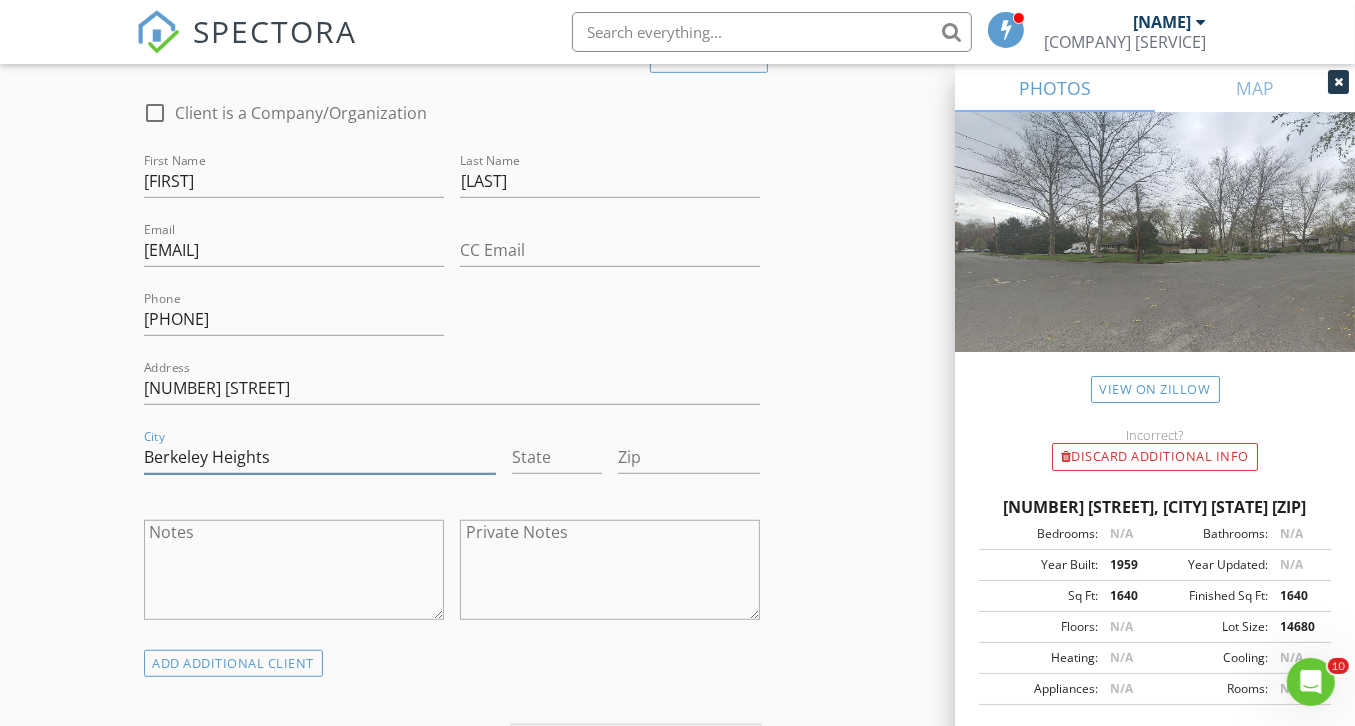 type on "Berkeley Heights" 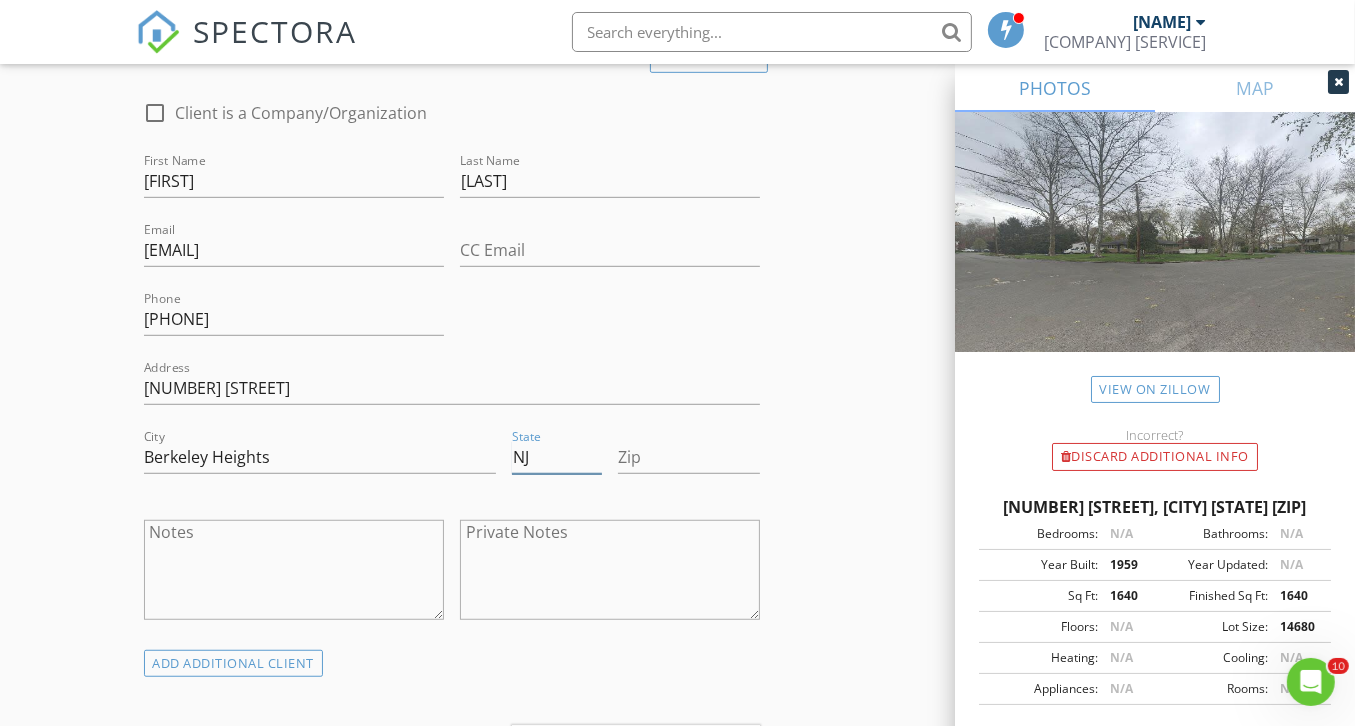 type on "NJ" 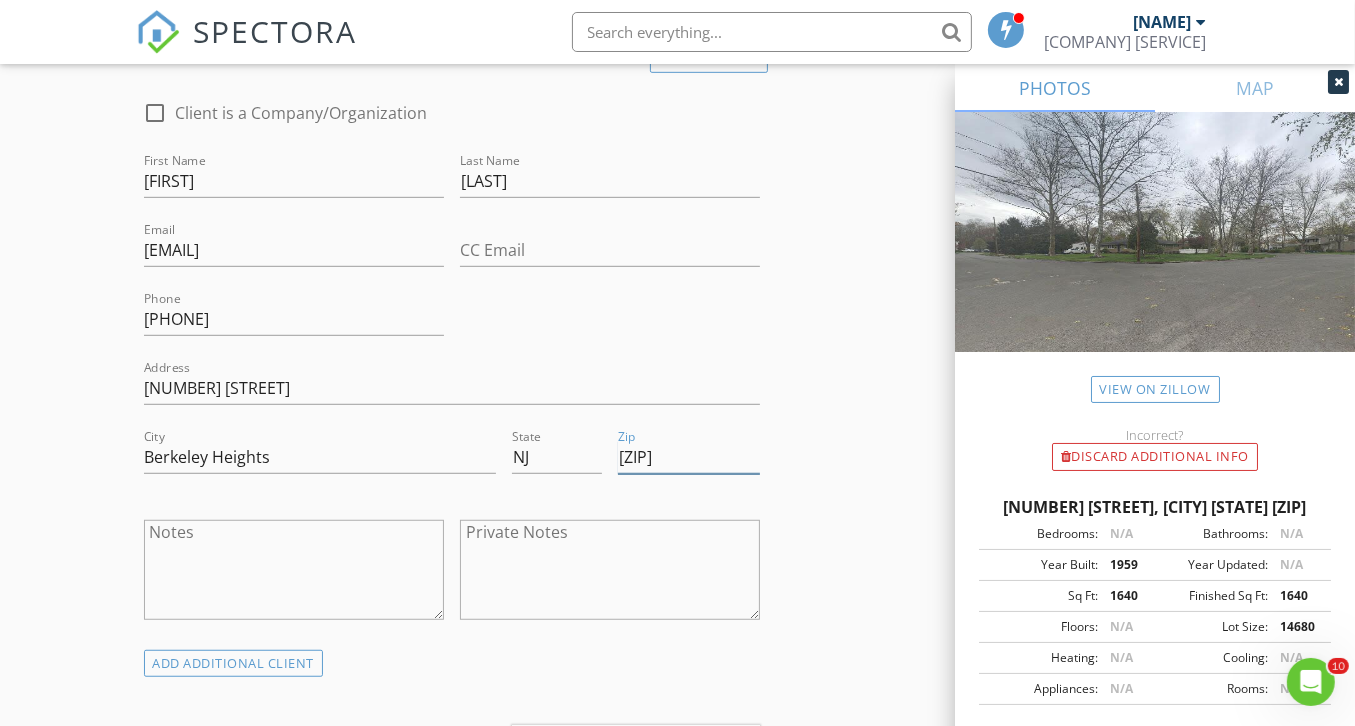 type on "[POSTAL_CODE]" 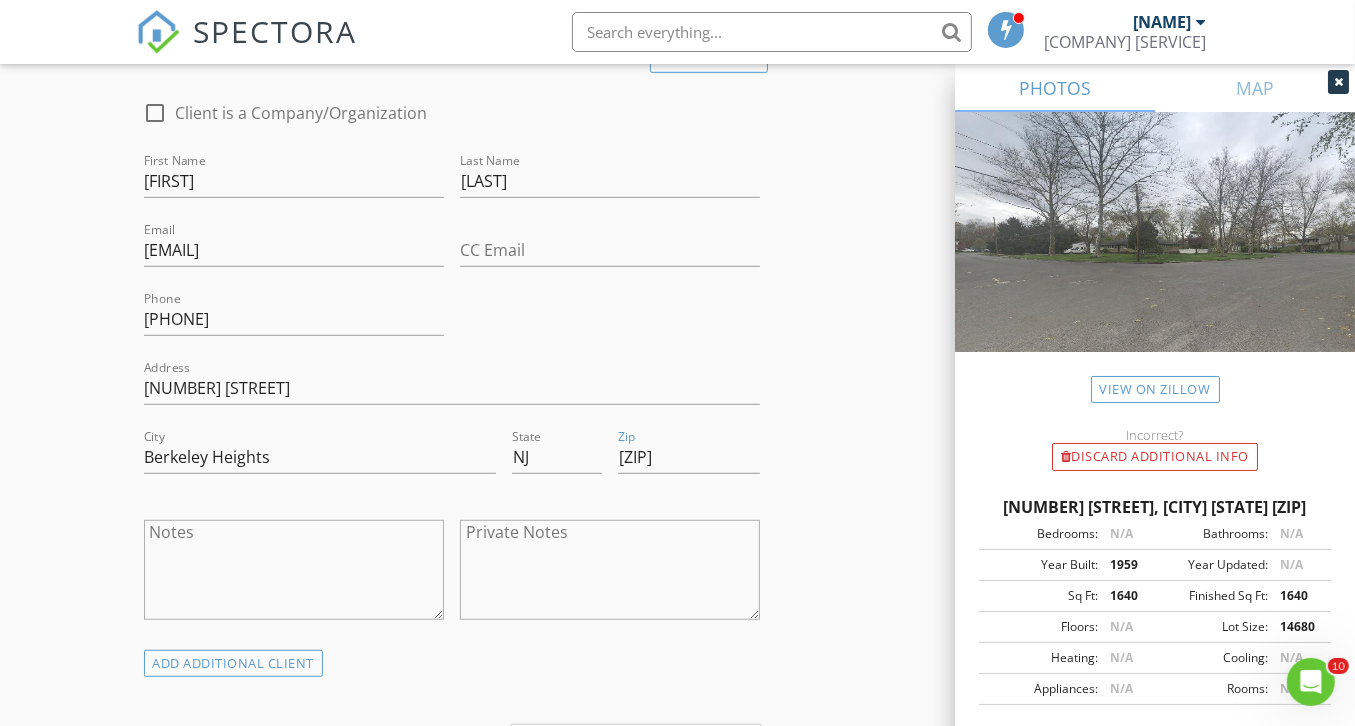 click on "Notes" at bounding box center (294, 570) 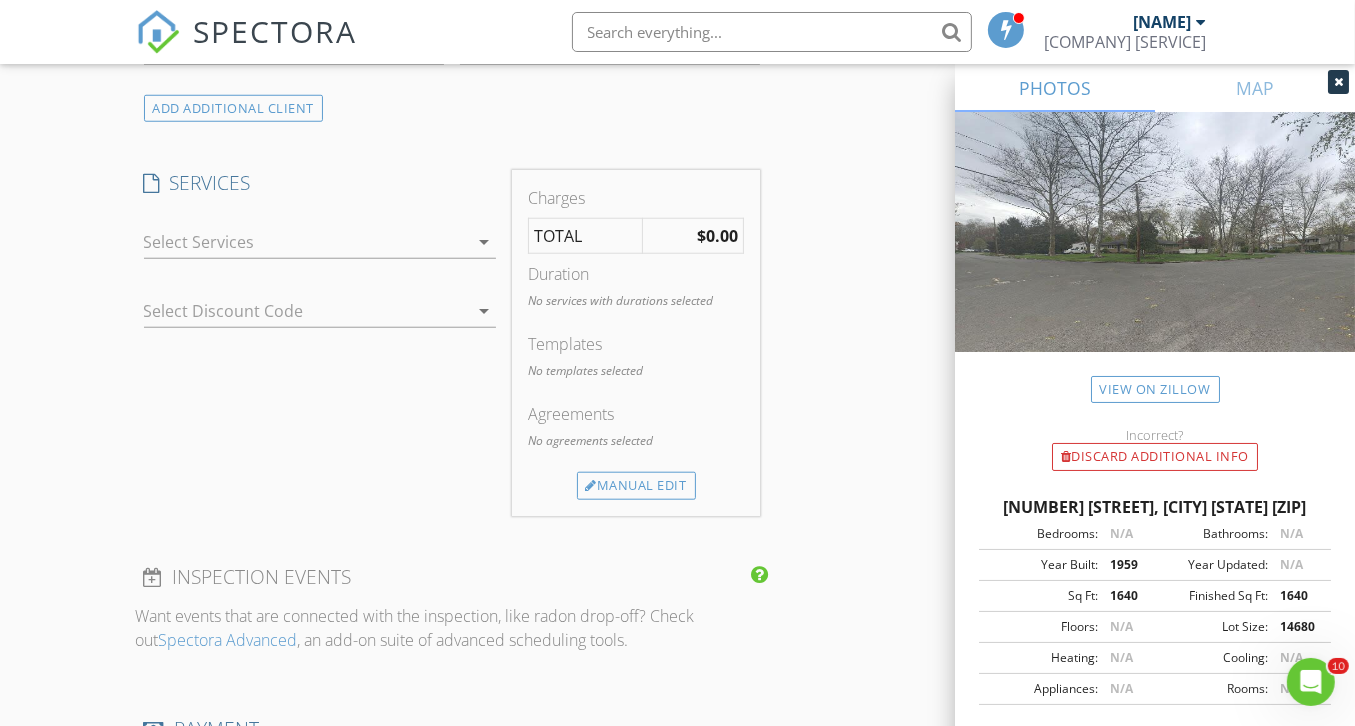 scroll, scrollTop: 1612, scrollLeft: 0, axis: vertical 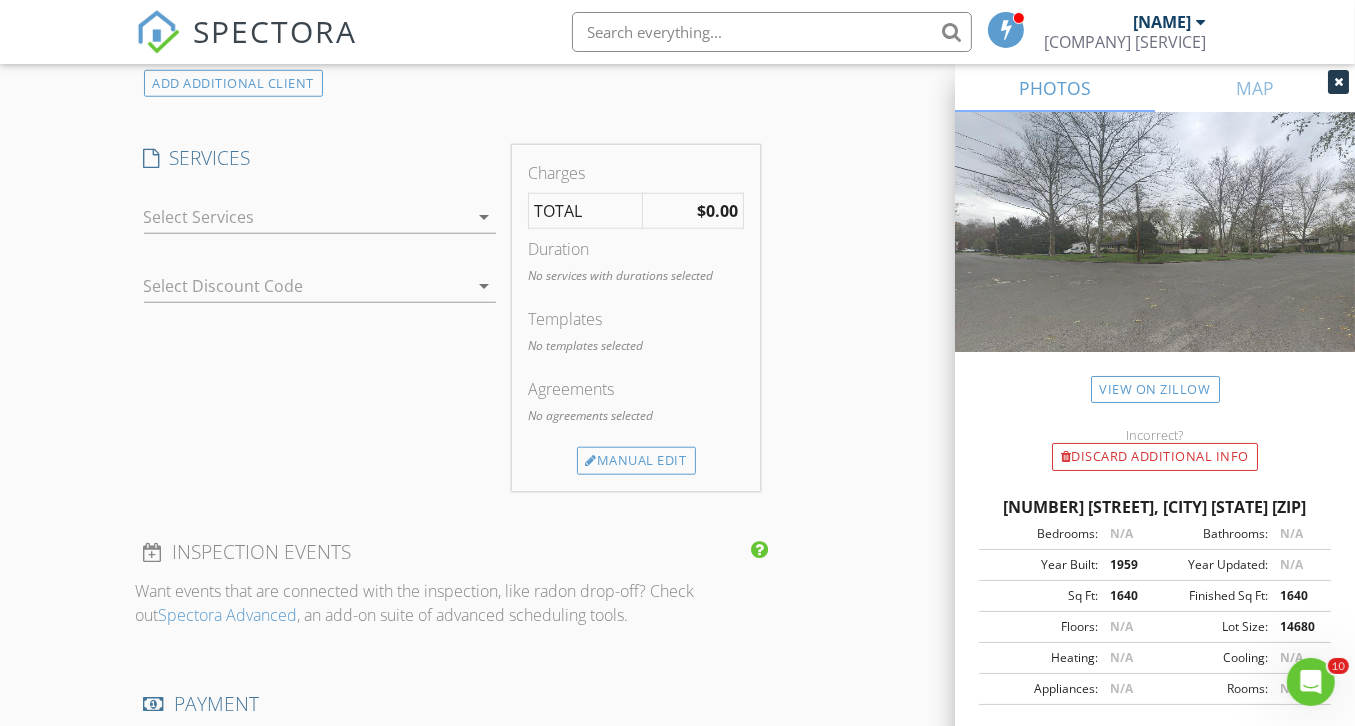 type on "3 Bedrooms
2 Bathrooms" 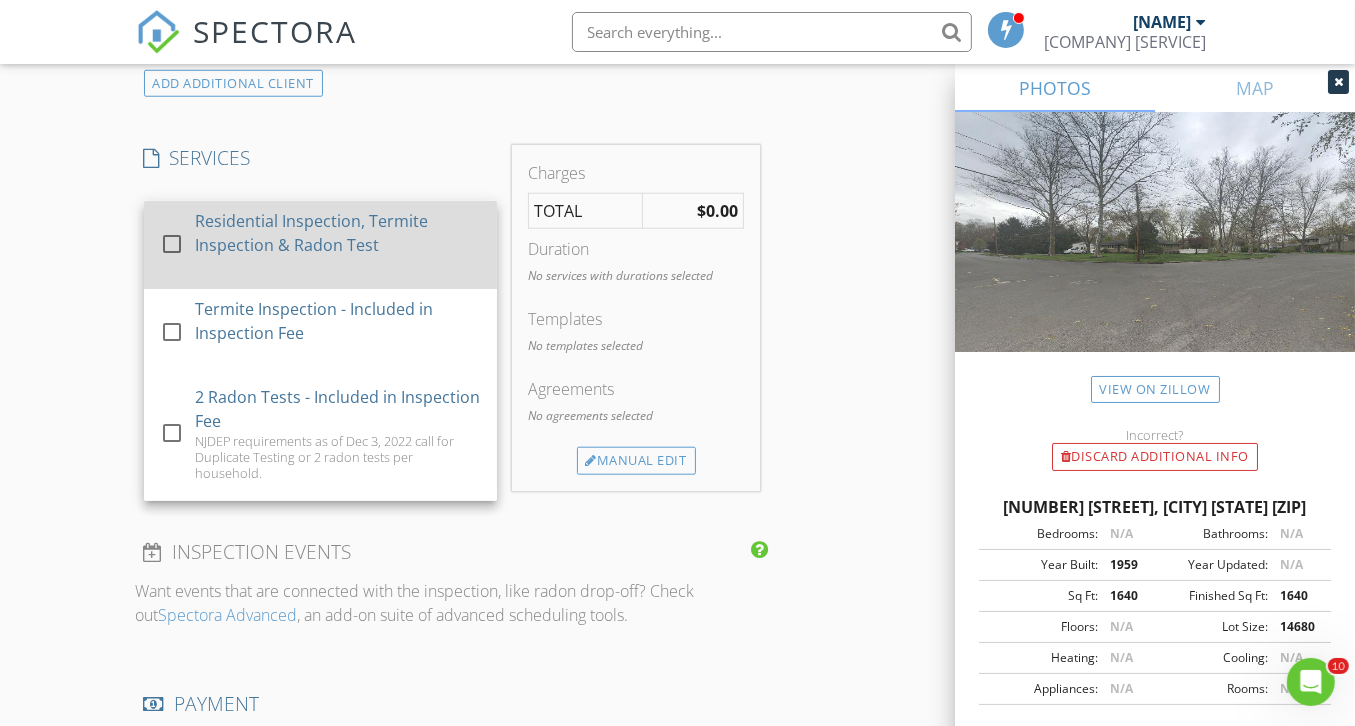 click at bounding box center (172, 244) 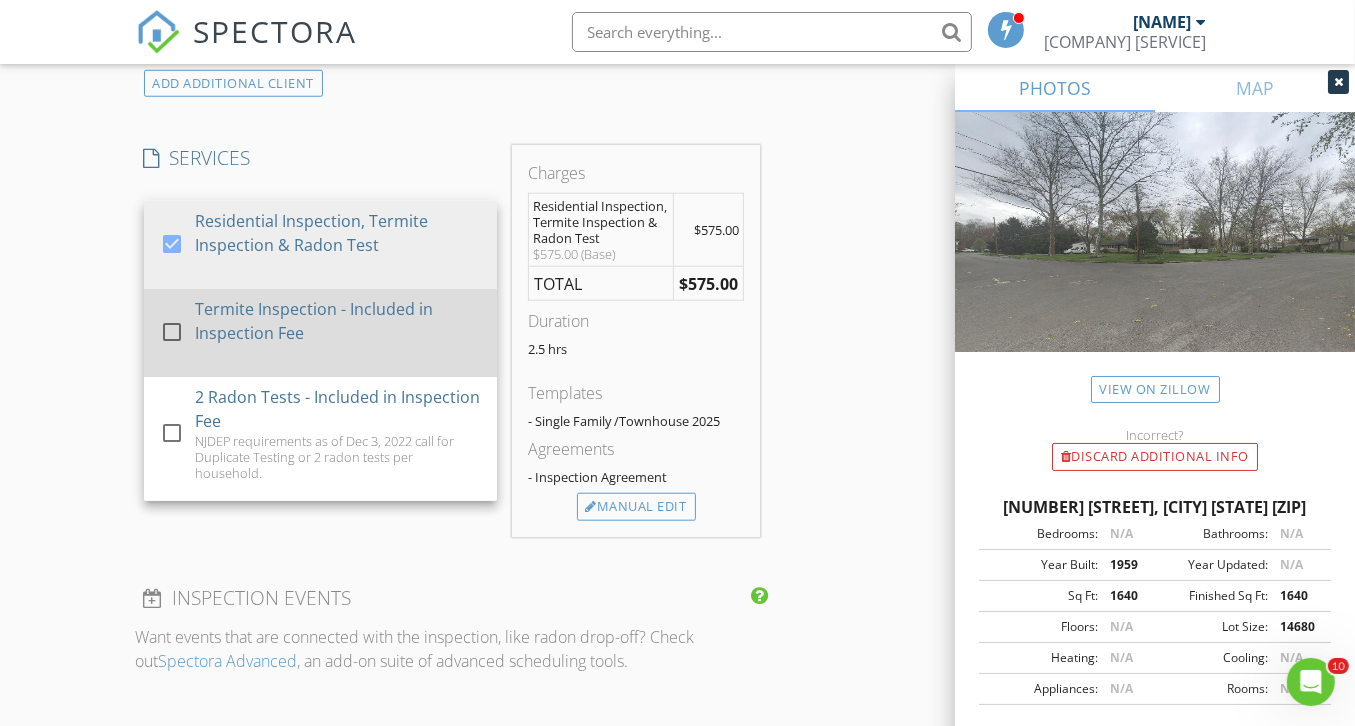 click at bounding box center (172, 332) 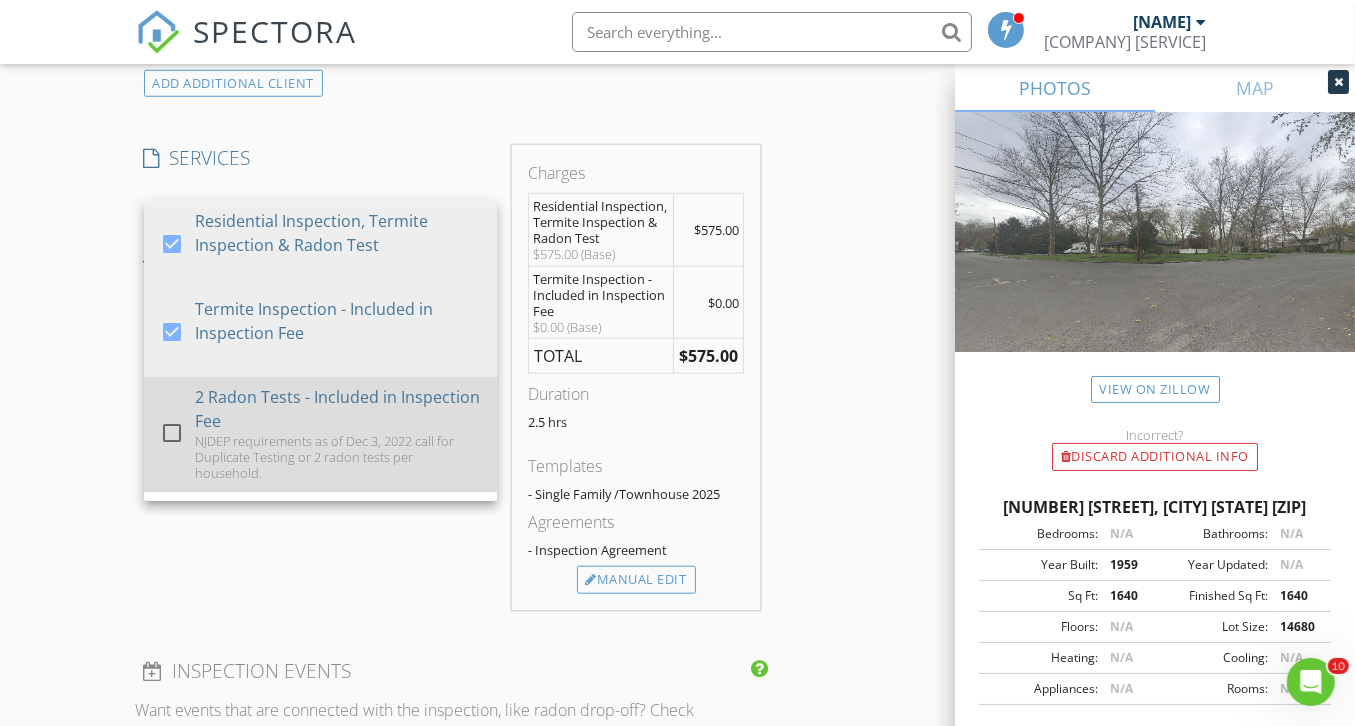 click at bounding box center [172, 433] 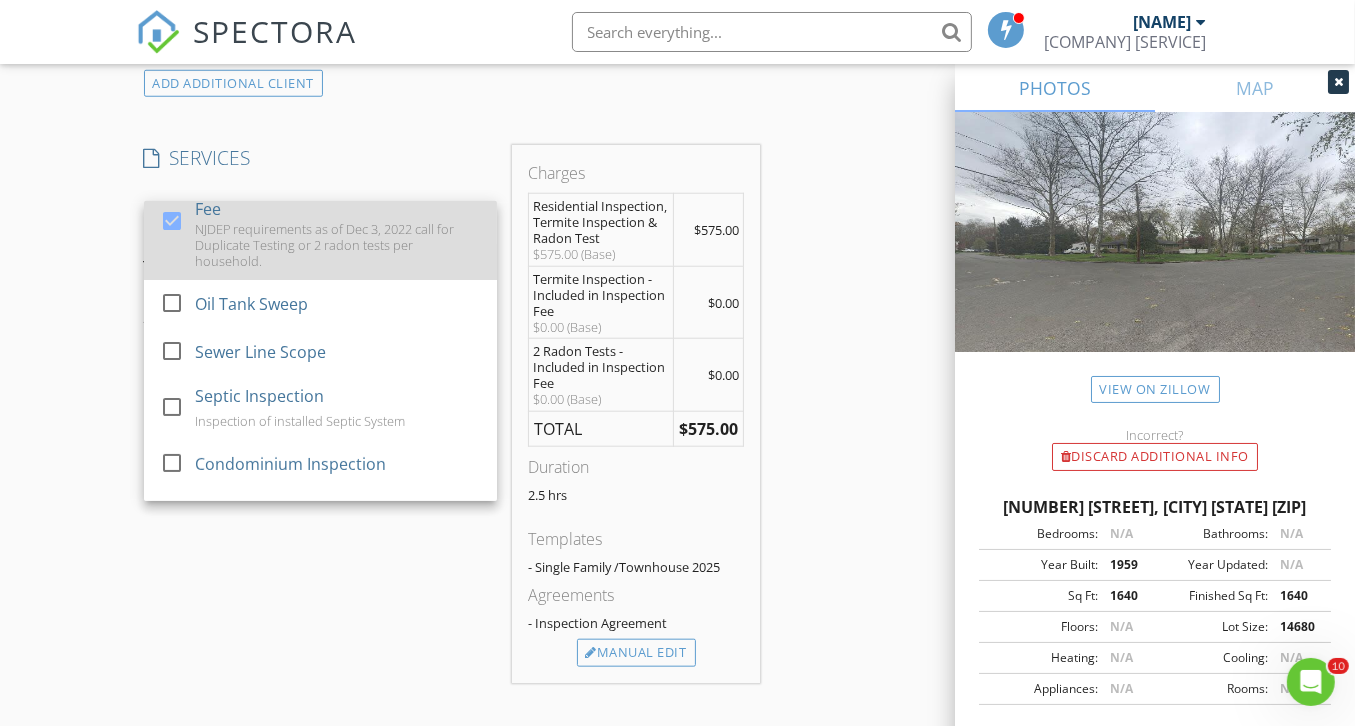 scroll, scrollTop: 214, scrollLeft: 0, axis: vertical 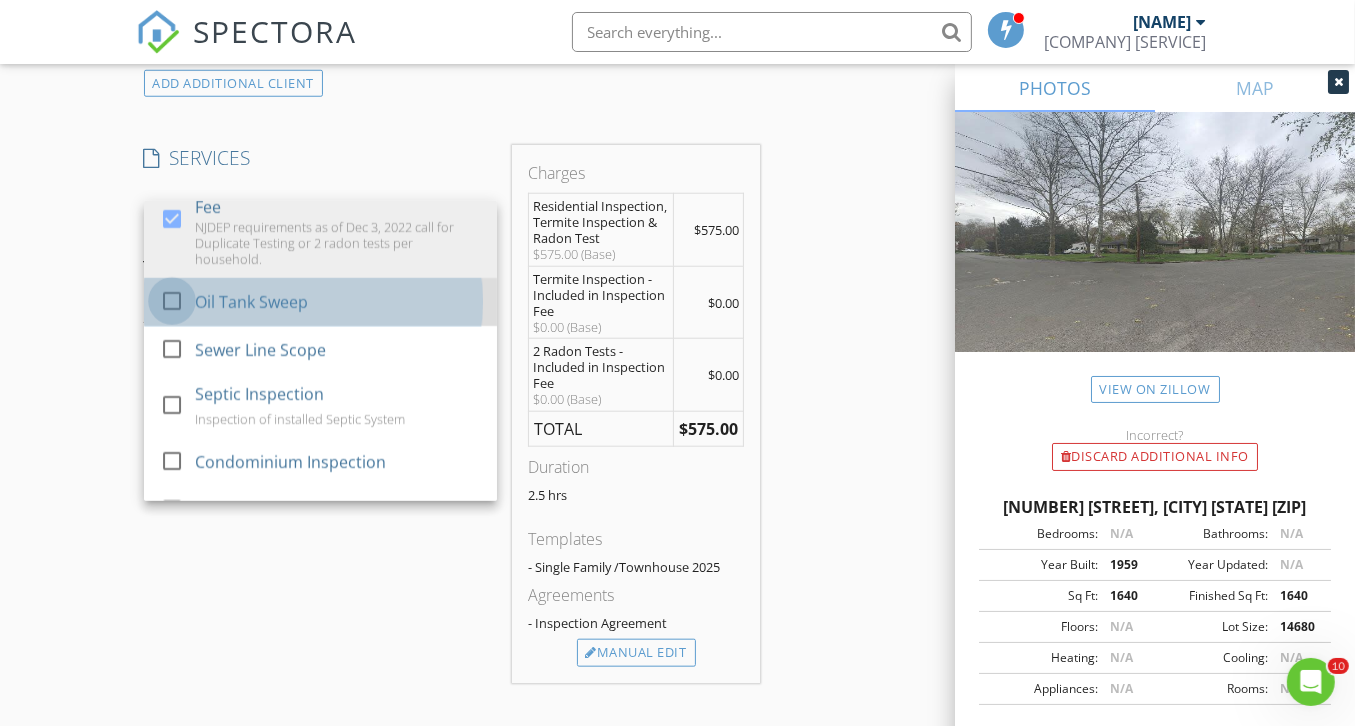 click at bounding box center (172, 301) 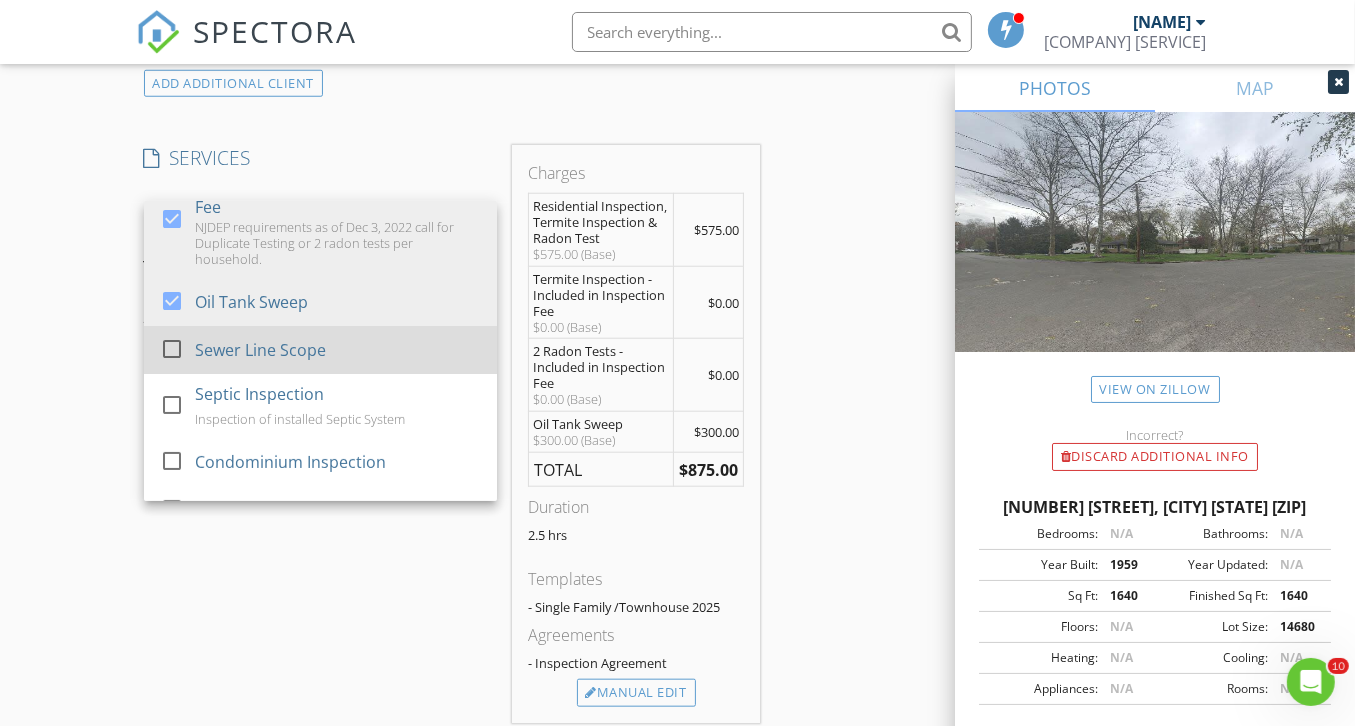 click at bounding box center (172, 349) 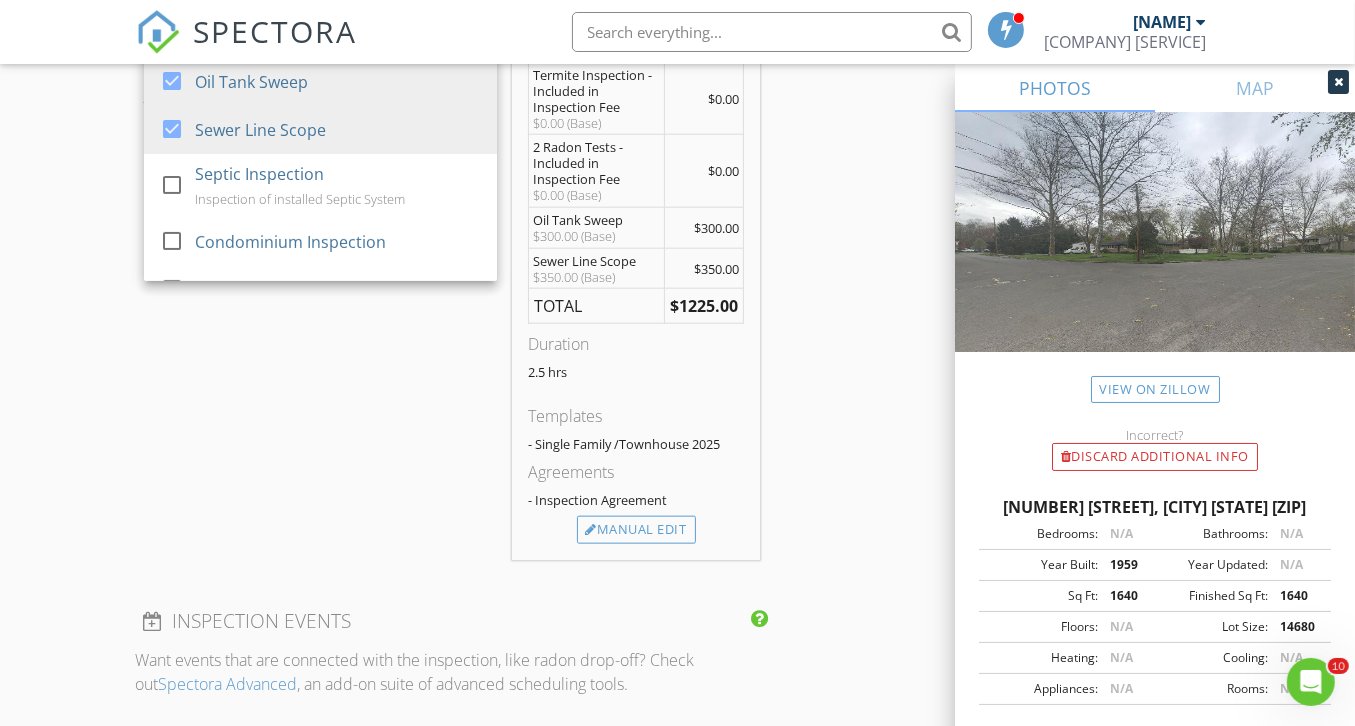 scroll, scrollTop: 1856, scrollLeft: 0, axis: vertical 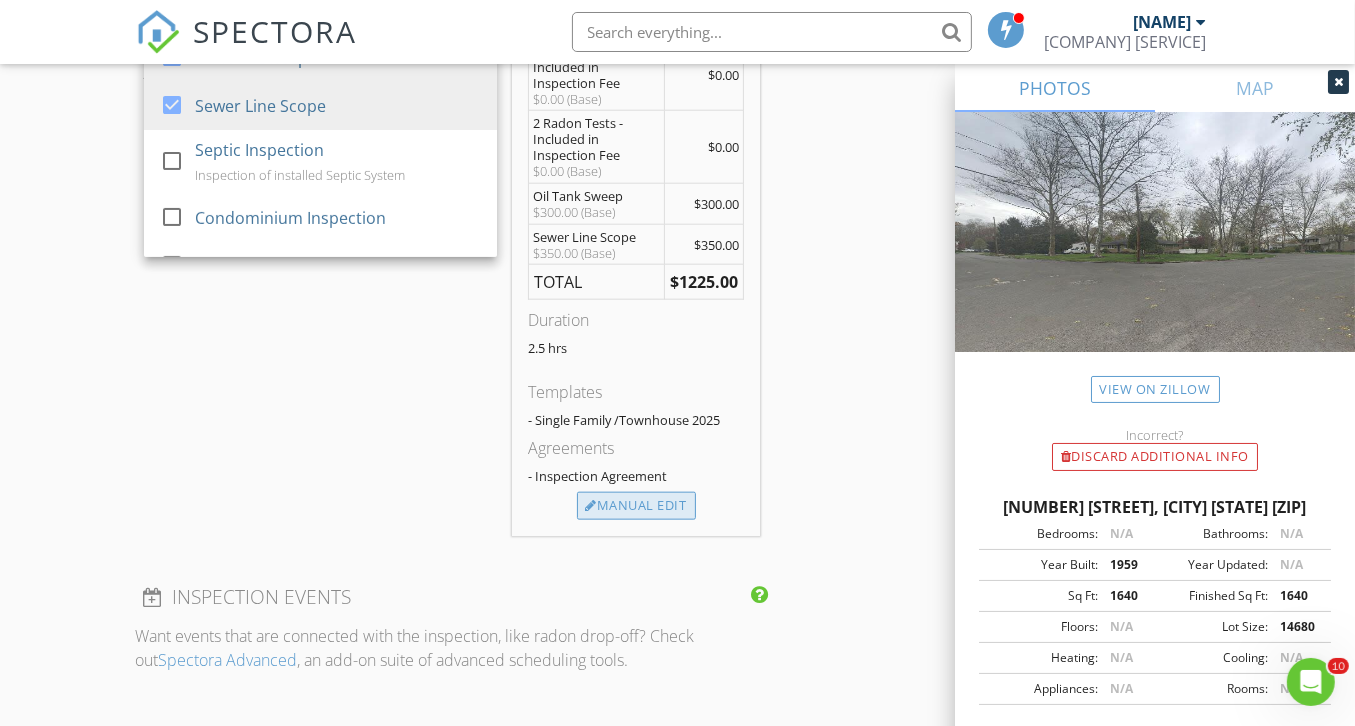 click on "Manual Edit" at bounding box center [636, 506] 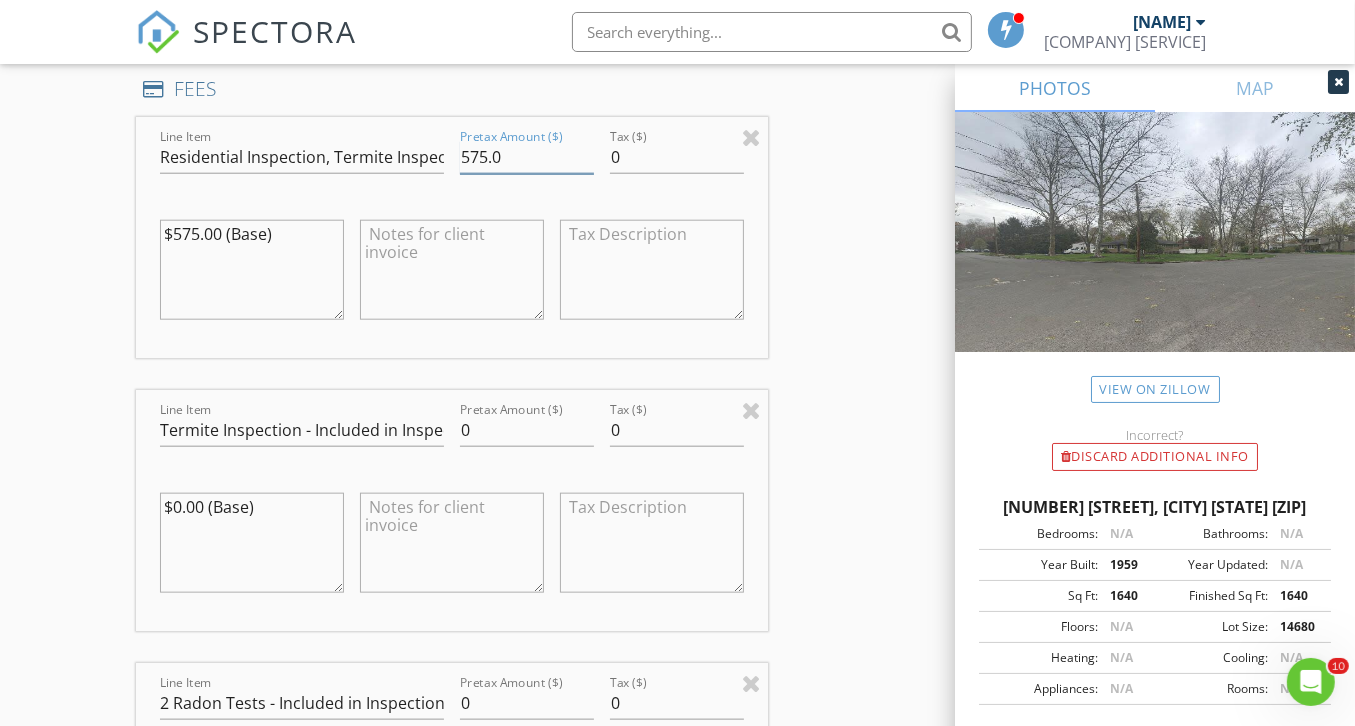 click on "575.0" at bounding box center [527, 157] 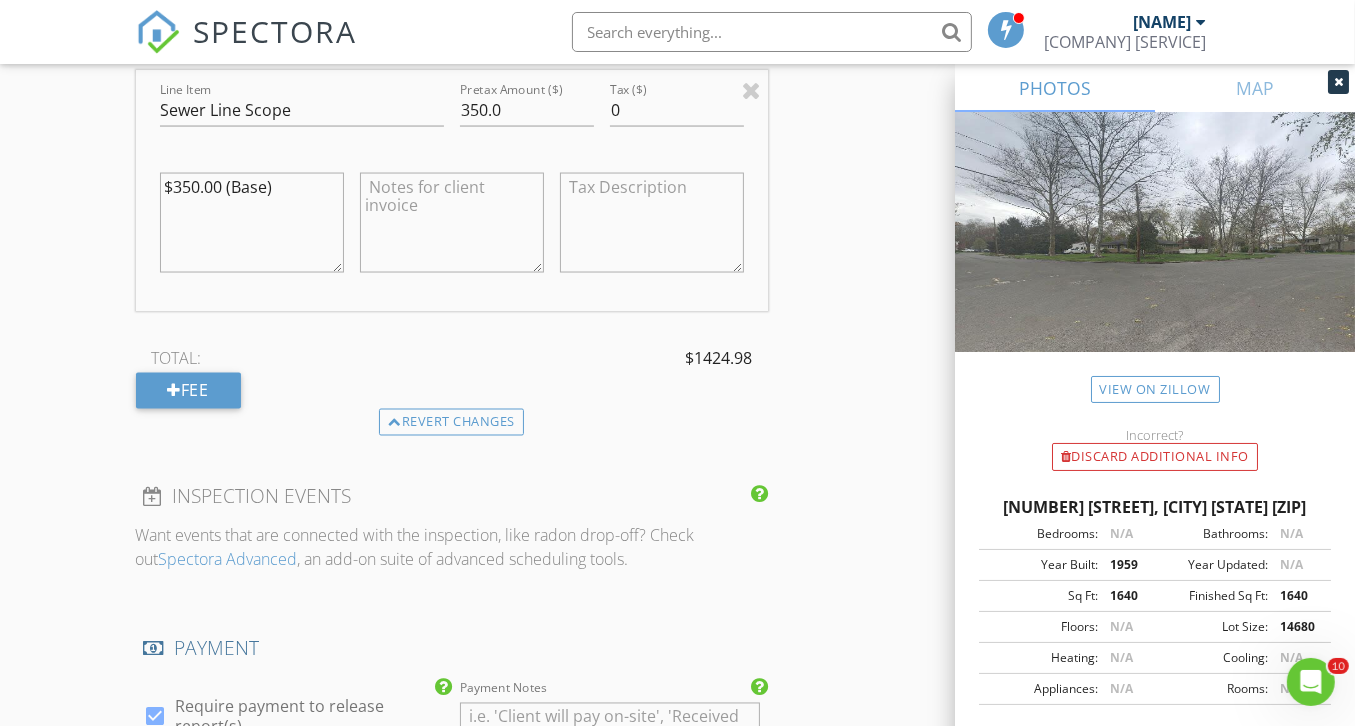 scroll, scrollTop: 2996, scrollLeft: 0, axis: vertical 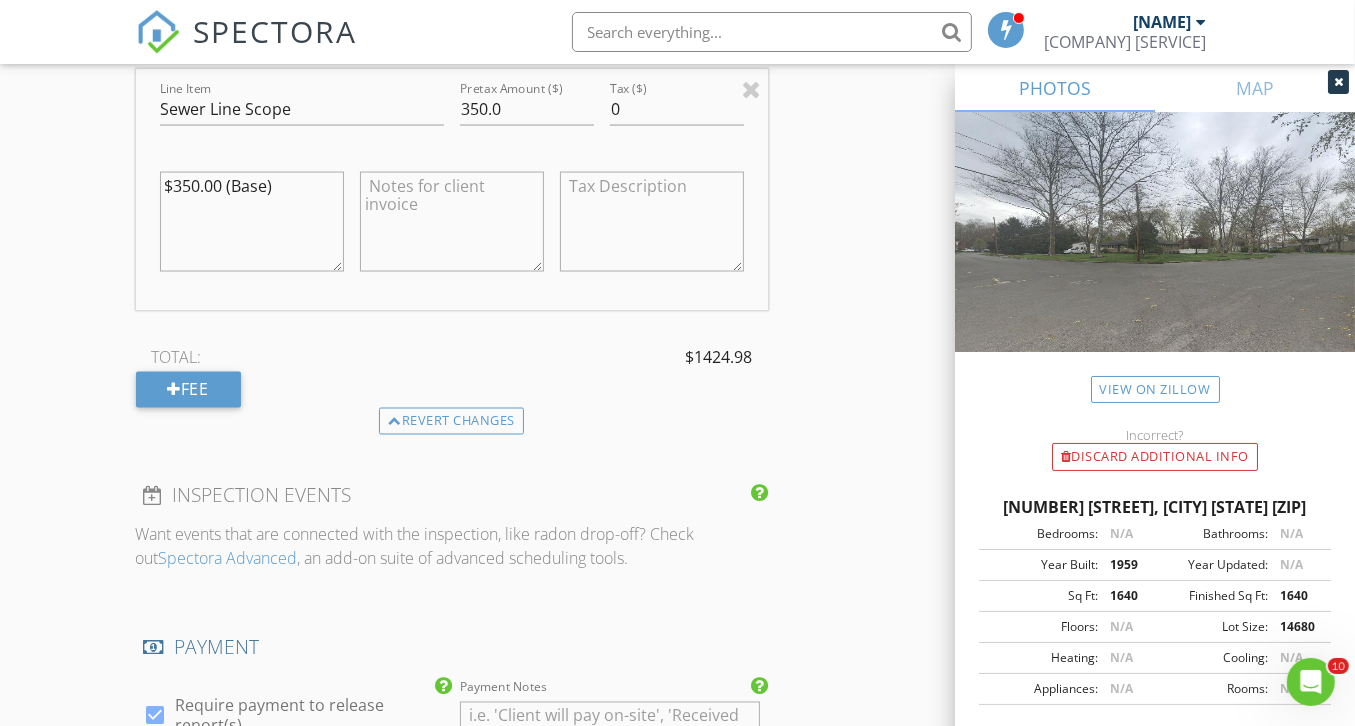 drag, startPoint x: 467, startPoint y: 154, endPoint x: 566, endPoint y: 306, distance: 181.39735 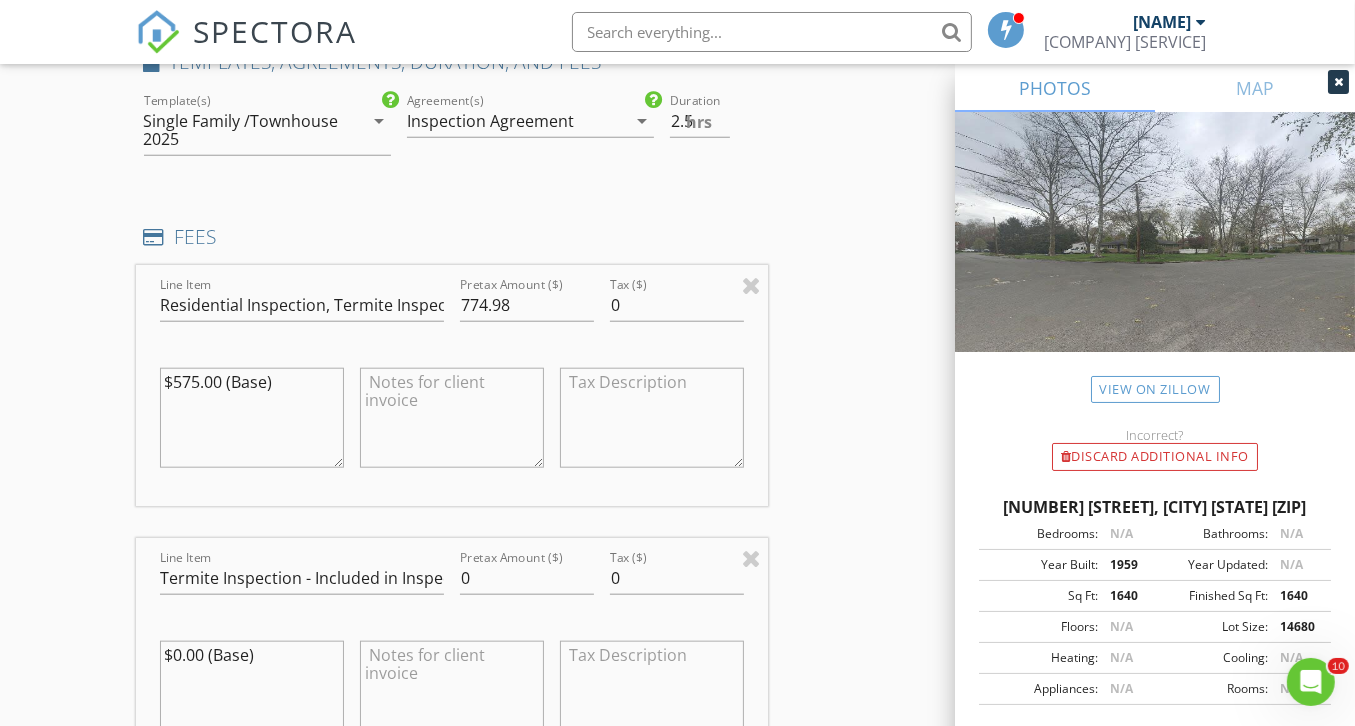scroll, scrollTop: 1708, scrollLeft: 0, axis: vertical 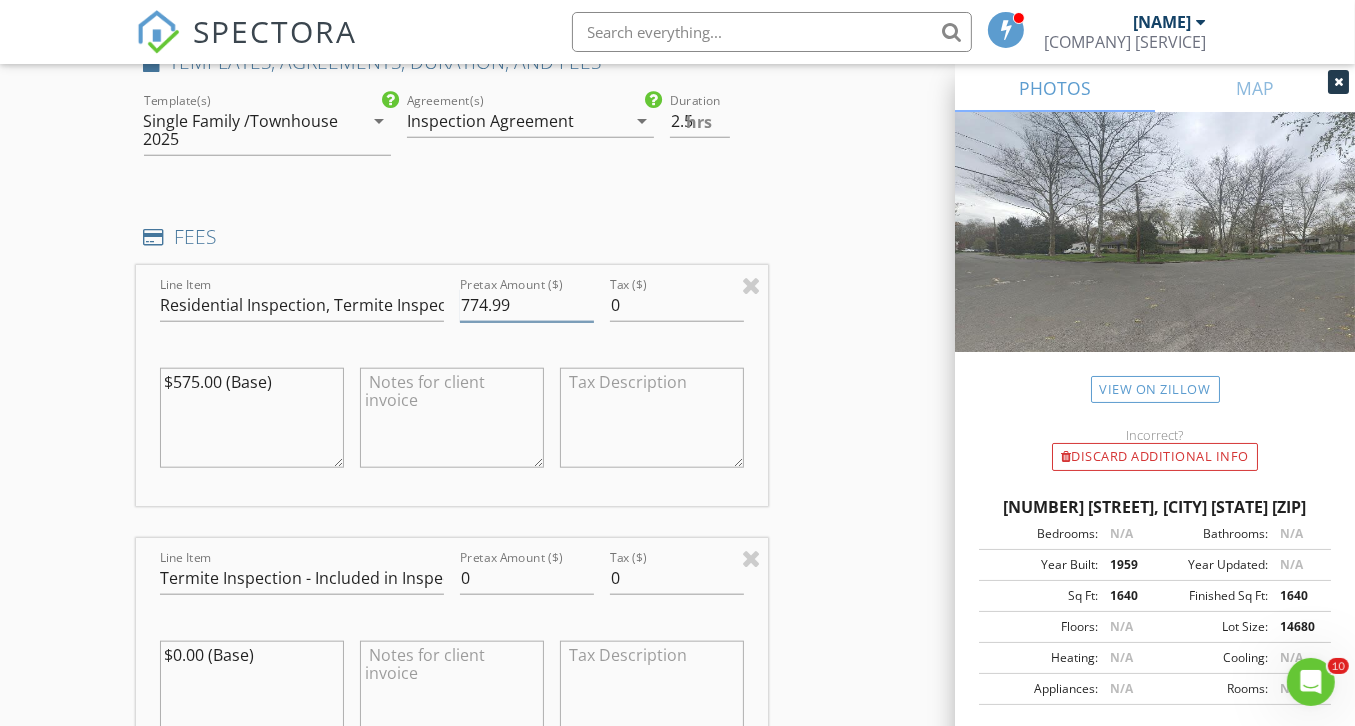 click on "774.99" at bounding box center [527, 305] 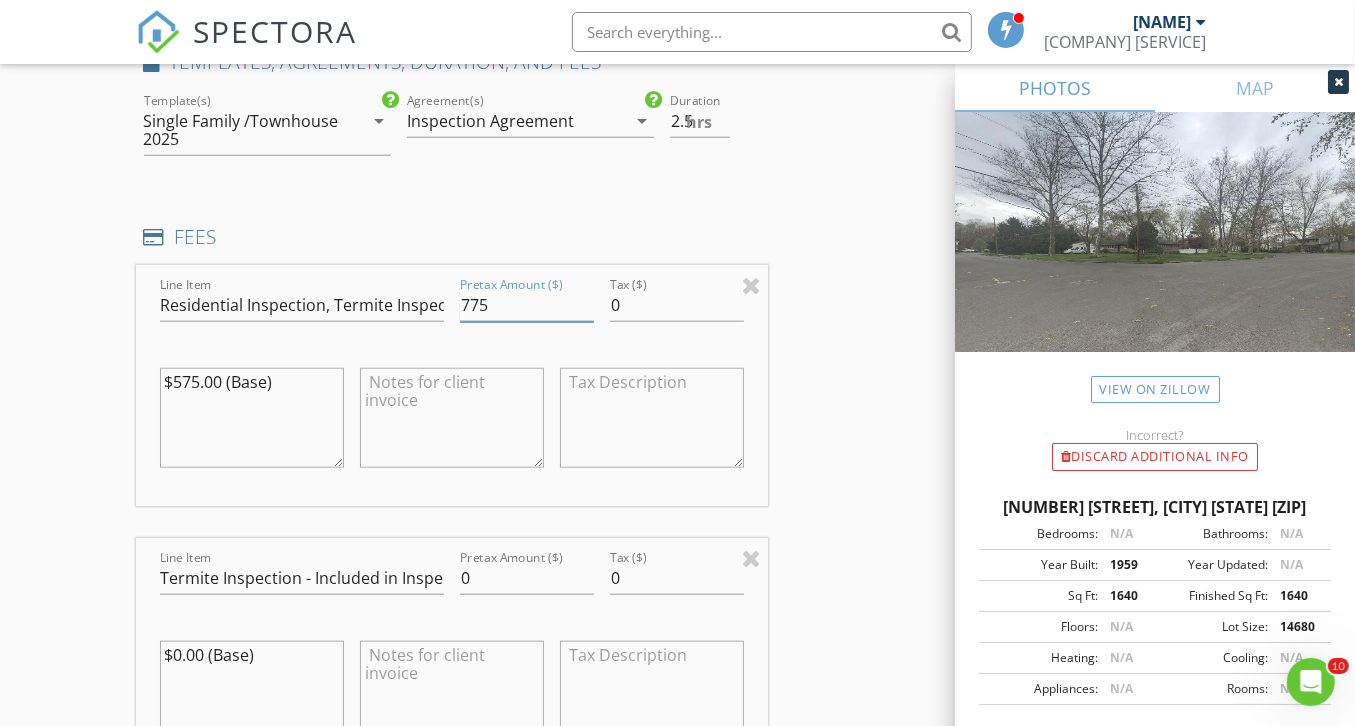 click on "775" at bounding box center [527, 305] 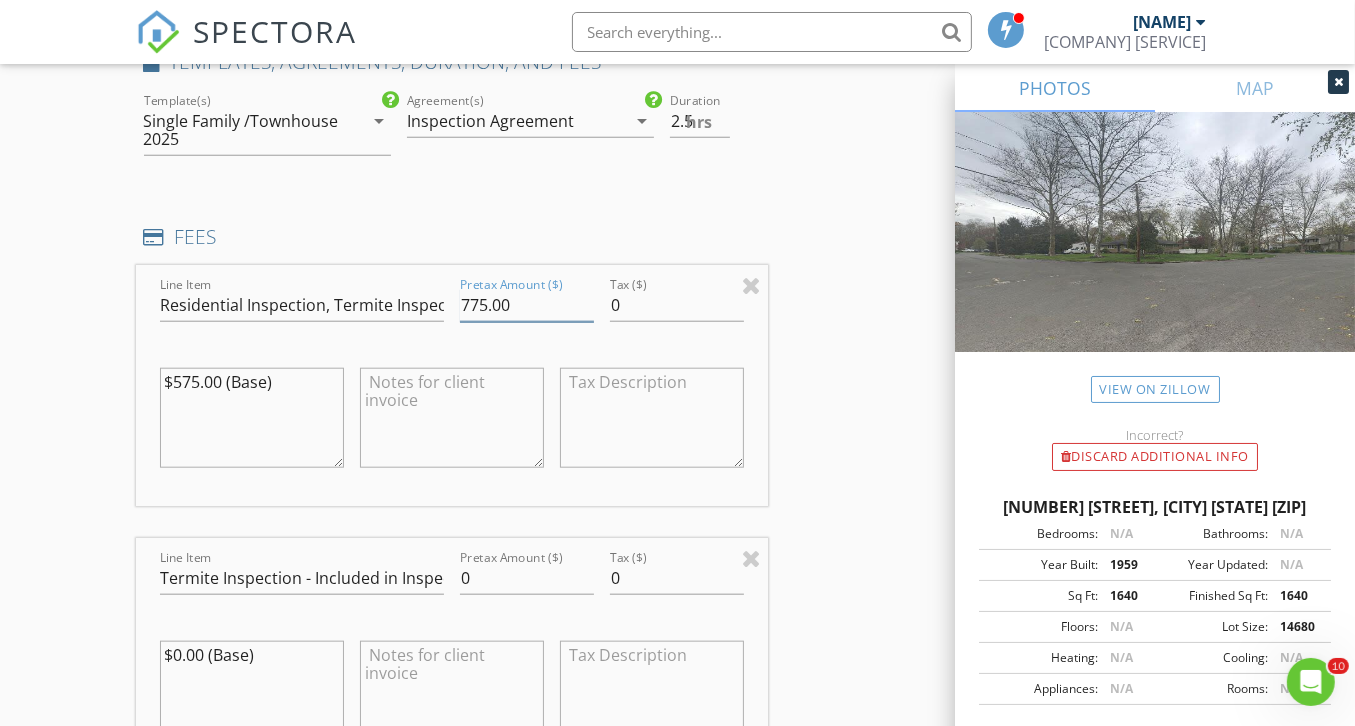 type on "775.00" 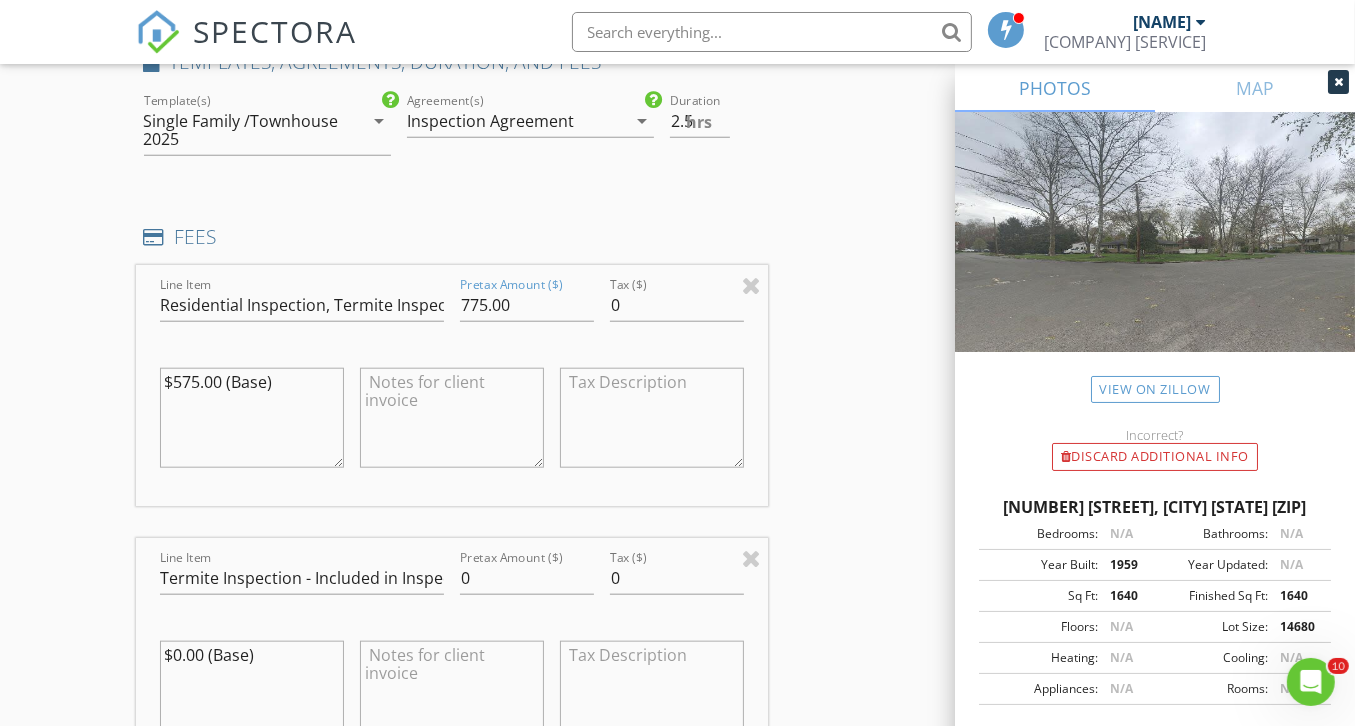 click on "New Inspection
Click here to use the New Order Form
INSPECTOR(S)
check_box   Jack McEvoy   PRIMARY   Jack McEvoy arrow_drop_down   check_box Jack McEvoy specifically requested
Date/Time
08/05/2025 1:30 PM
Location
Address Search       Address 328 Chaucer Drive   Unit   City Berkeley Heights   State NJ   Zip 07922   County Union     Square Feet 1640   Year Built 1959   Foundation Basement arrow_drop_down     Jack McEvoy     19.2 miles     (32 minutes)
client
check_box Enable Client CC email for this inspection   Client Search     check_box_outline_blank Client is a Company/Organization     First Name Ajay   Last Name Srinvasan   Email AJAYVASAN@GMAIL.COM   CC Email   Phone 908-251-3534   Address 328 Chaucer Drive   City Berkeley Heights   State NJ   Zip 07922       Notes 3 Bedrooms
2 Bathrooms   Private Notes          check_box     check_box" at bounding box center [677, 1026] 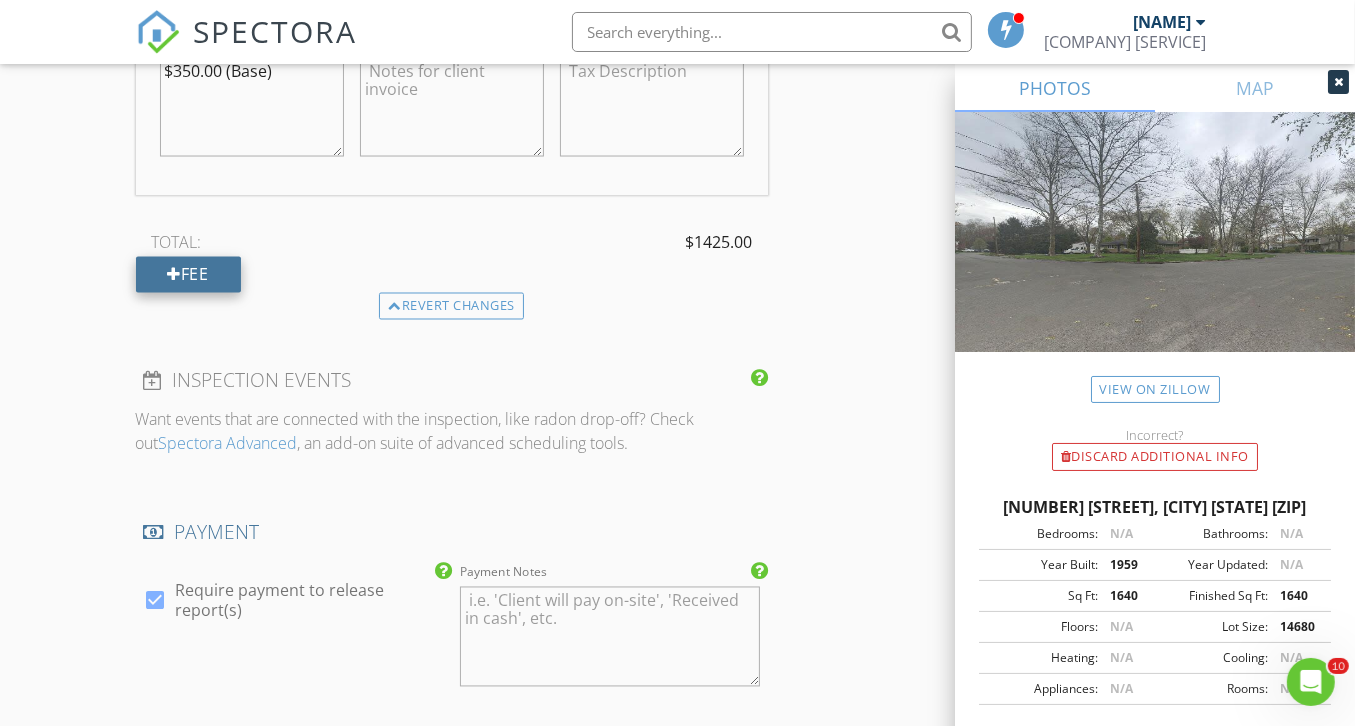 scroll, scrollTop: 3112, scrollLeft: 0, axis: vertical 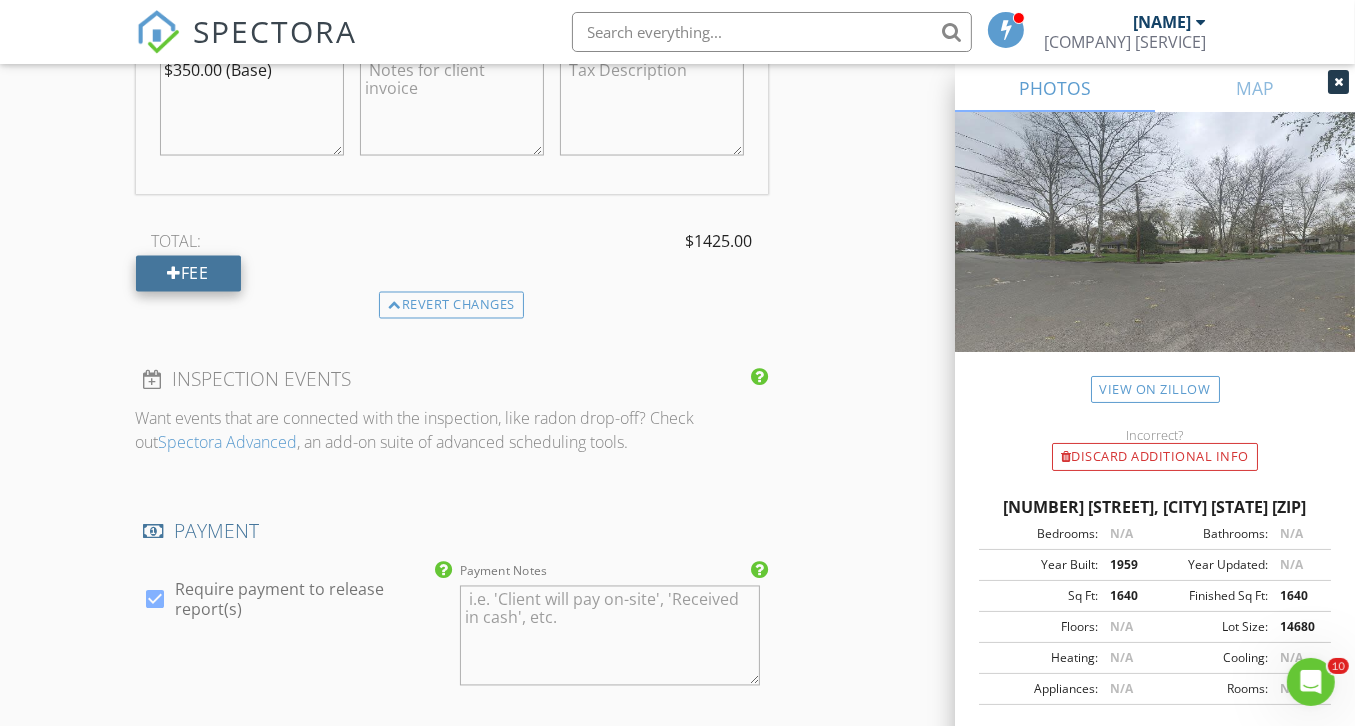 click on "Fee" at bounding box center (188, 274) 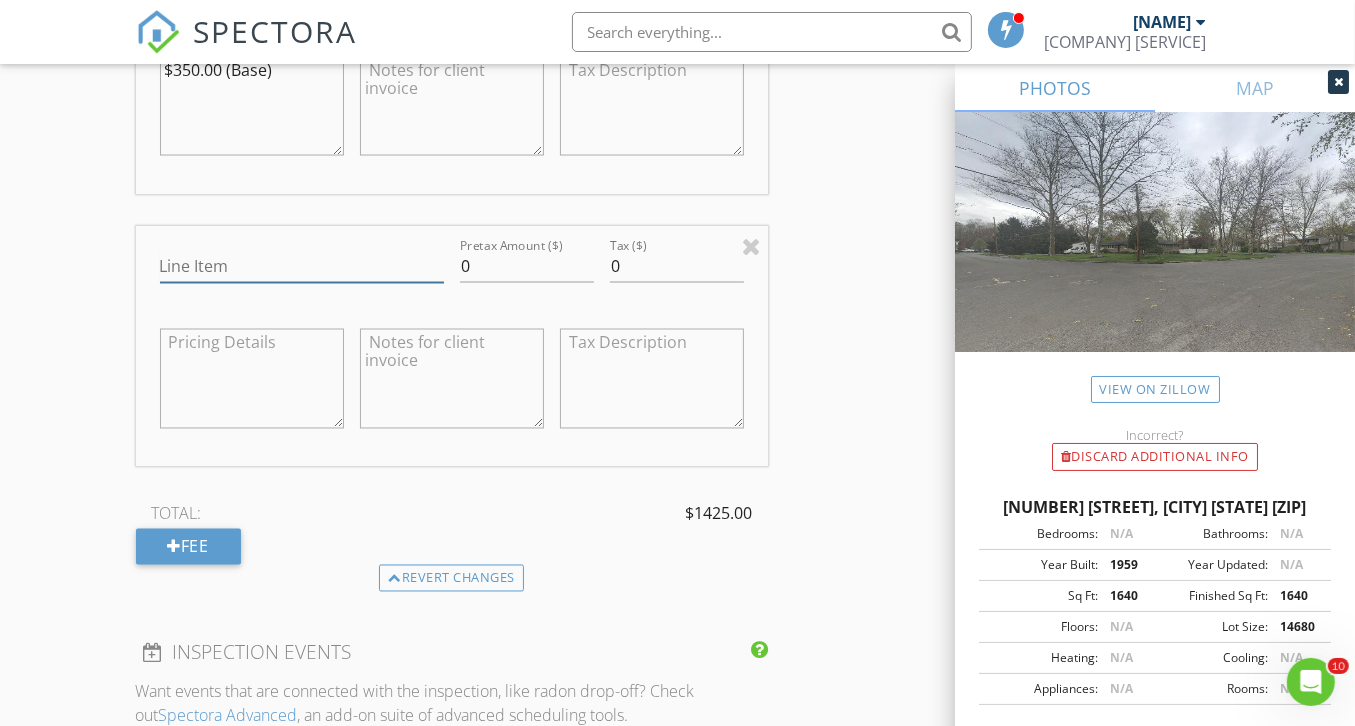 click on "Line Item" at bounding box center [302, 266] 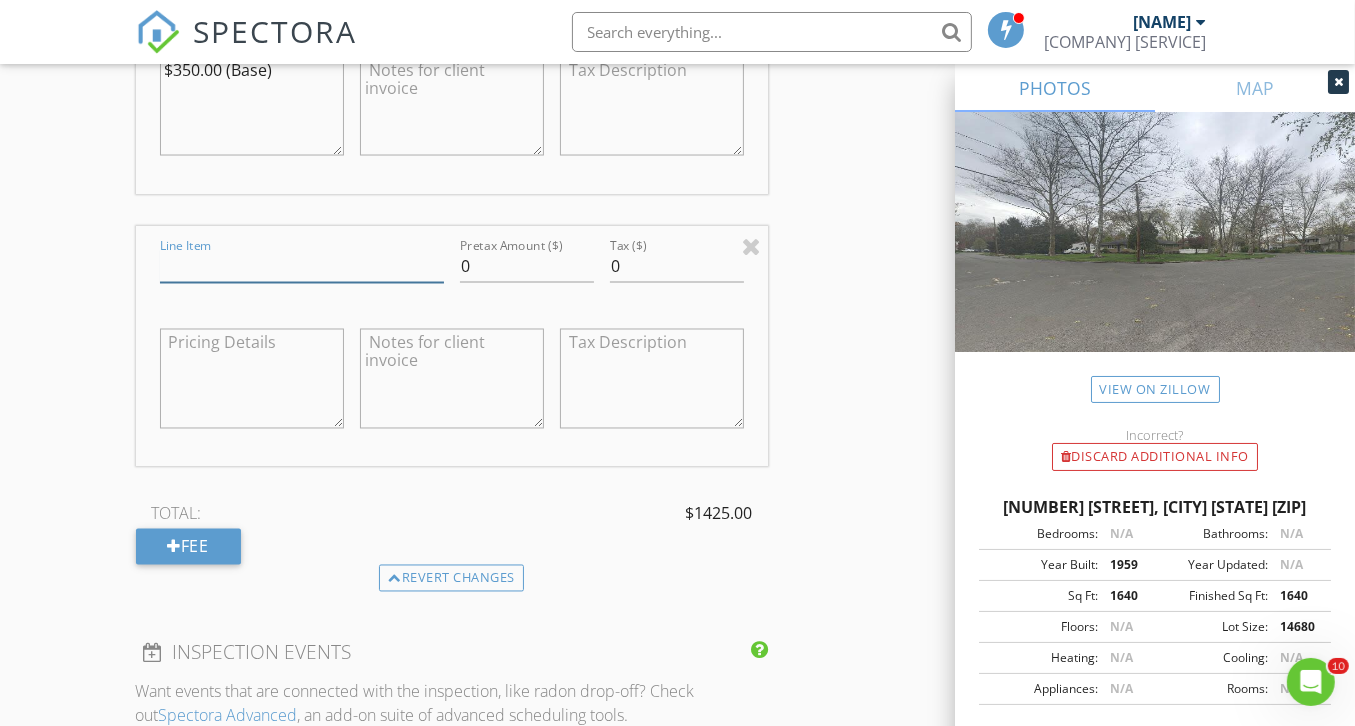 type on "Discount" 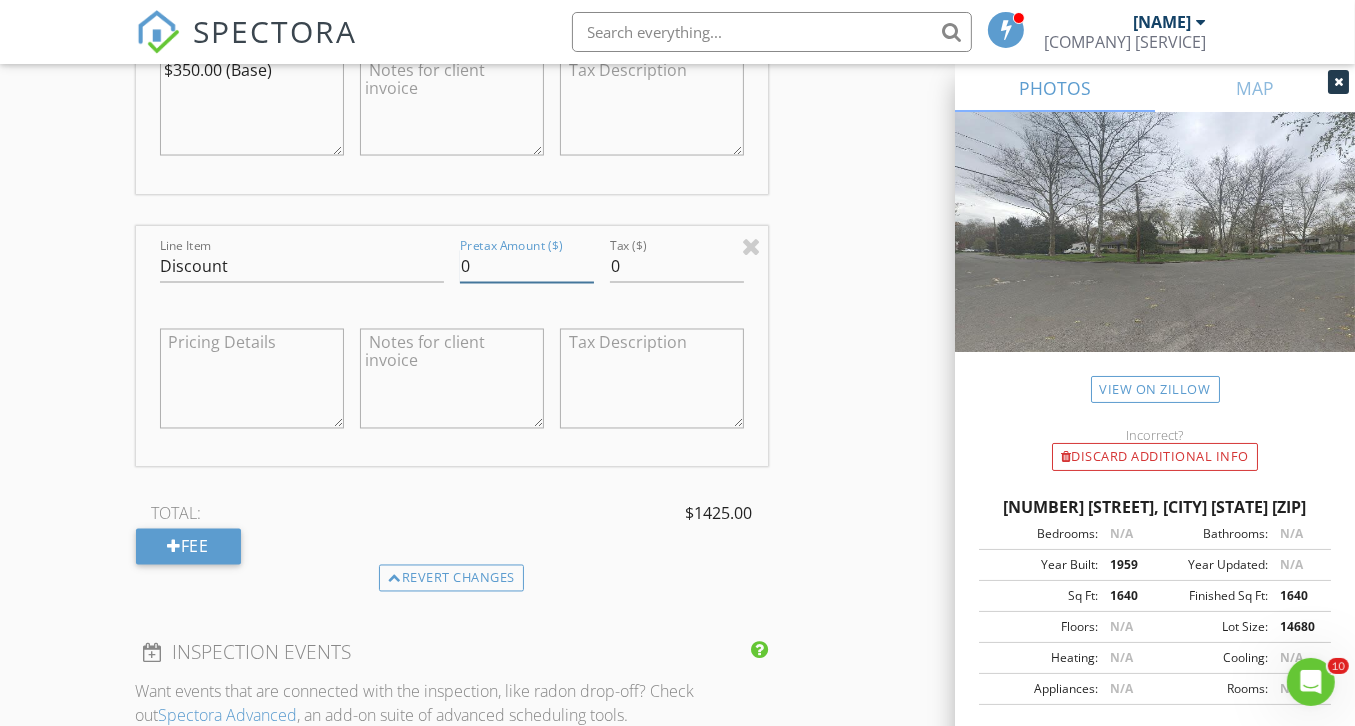 drag, startPoint x: 488, startPoint y: 270, endPoint x: 428, endPoint y: 261, distance: 60.671246 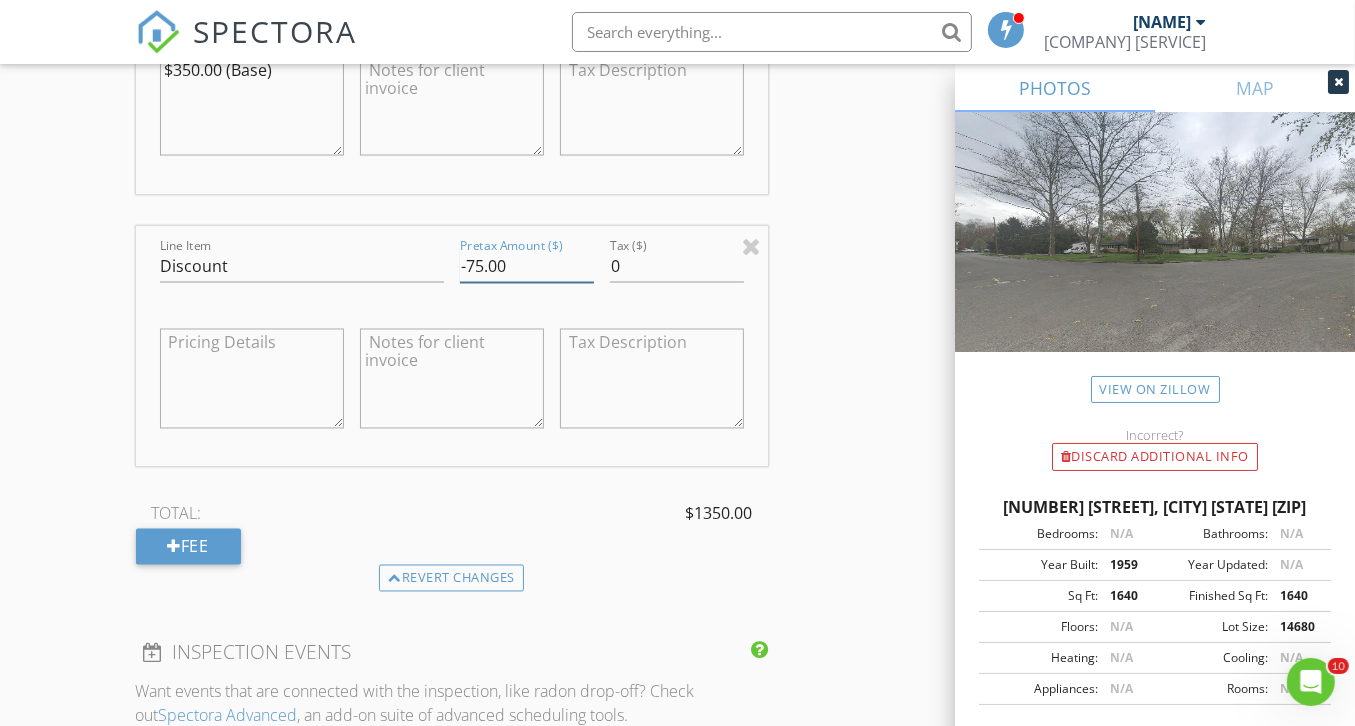 type on "-75.00" 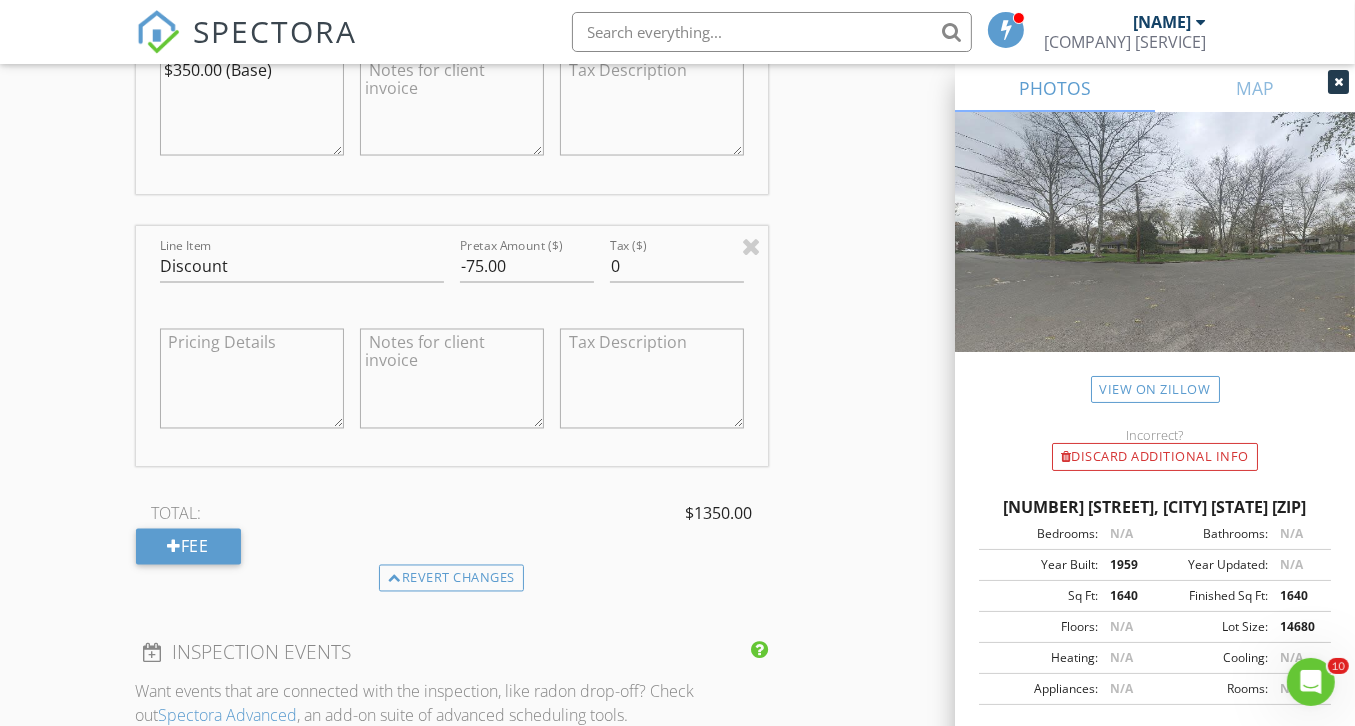 click on "TOTAL:   $1350.00
Fee" at bounding box center [452, 532] 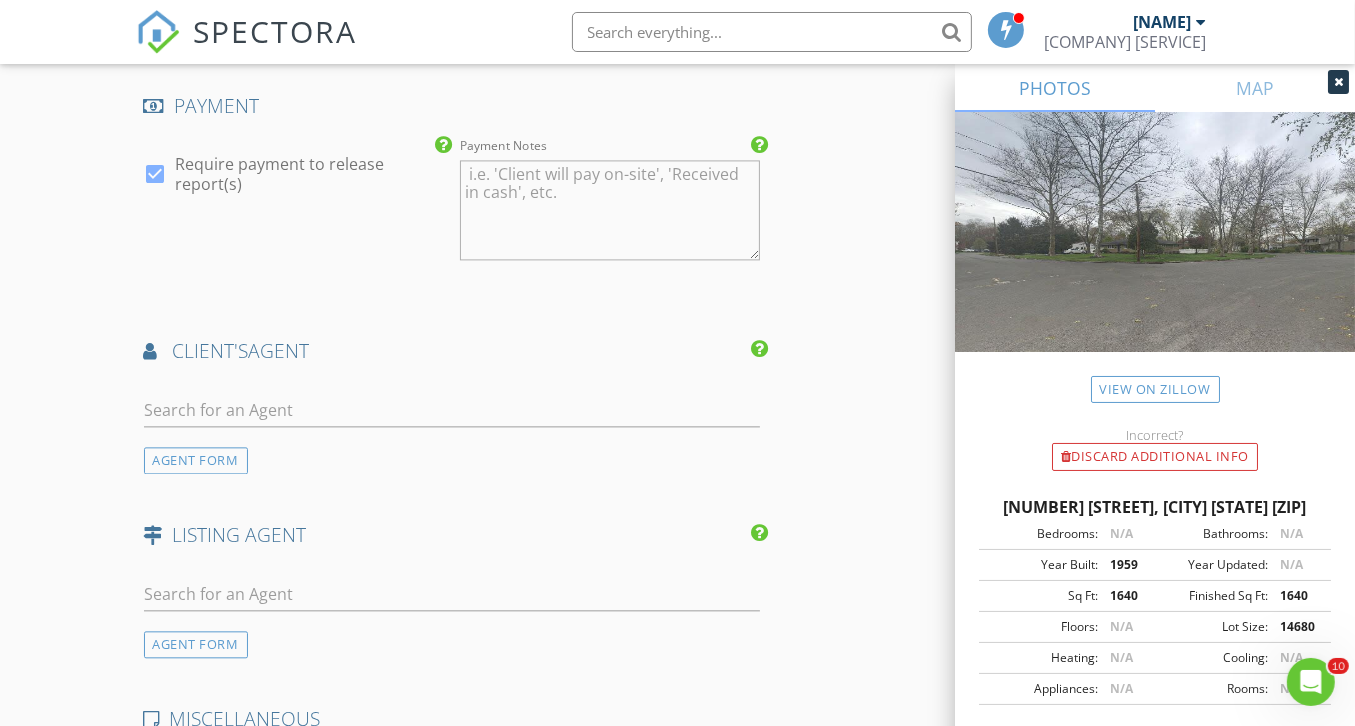 scroll, scrollTop: 3819, scrollLeft: 0, axis: vertical 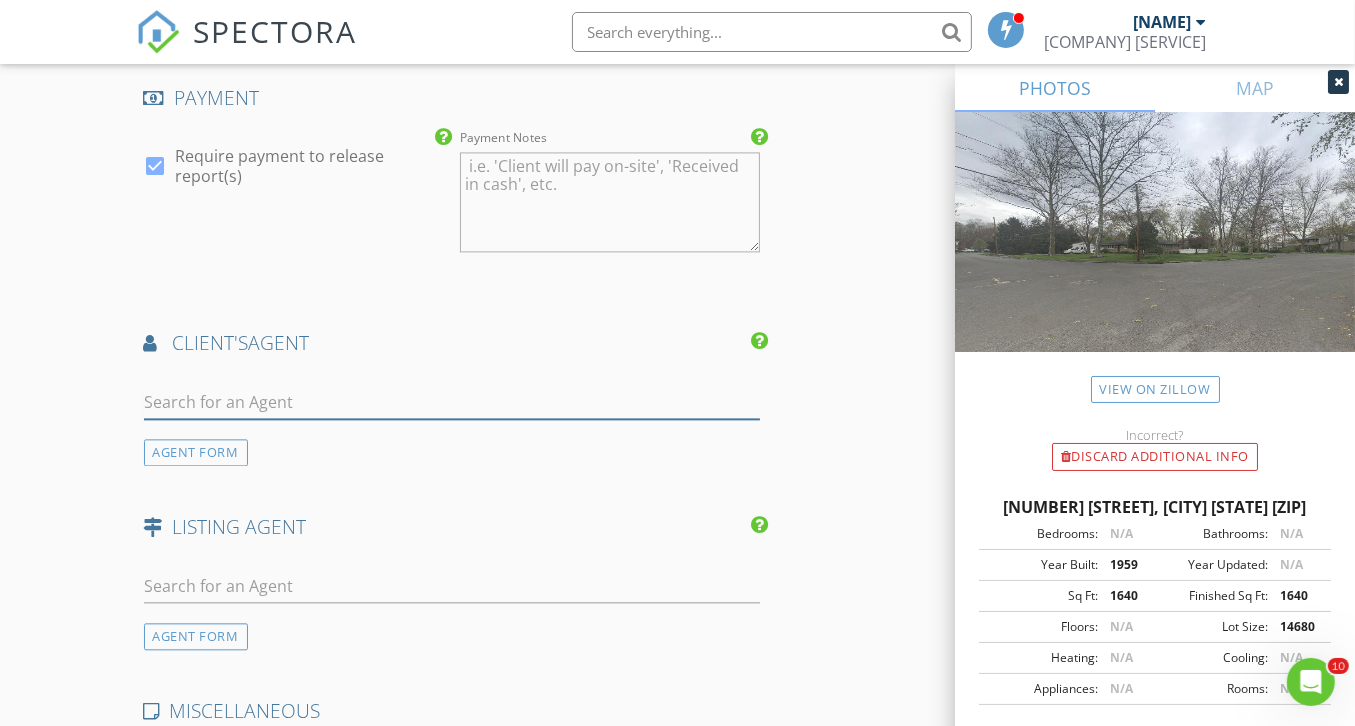click at bounding box center [452, 402] 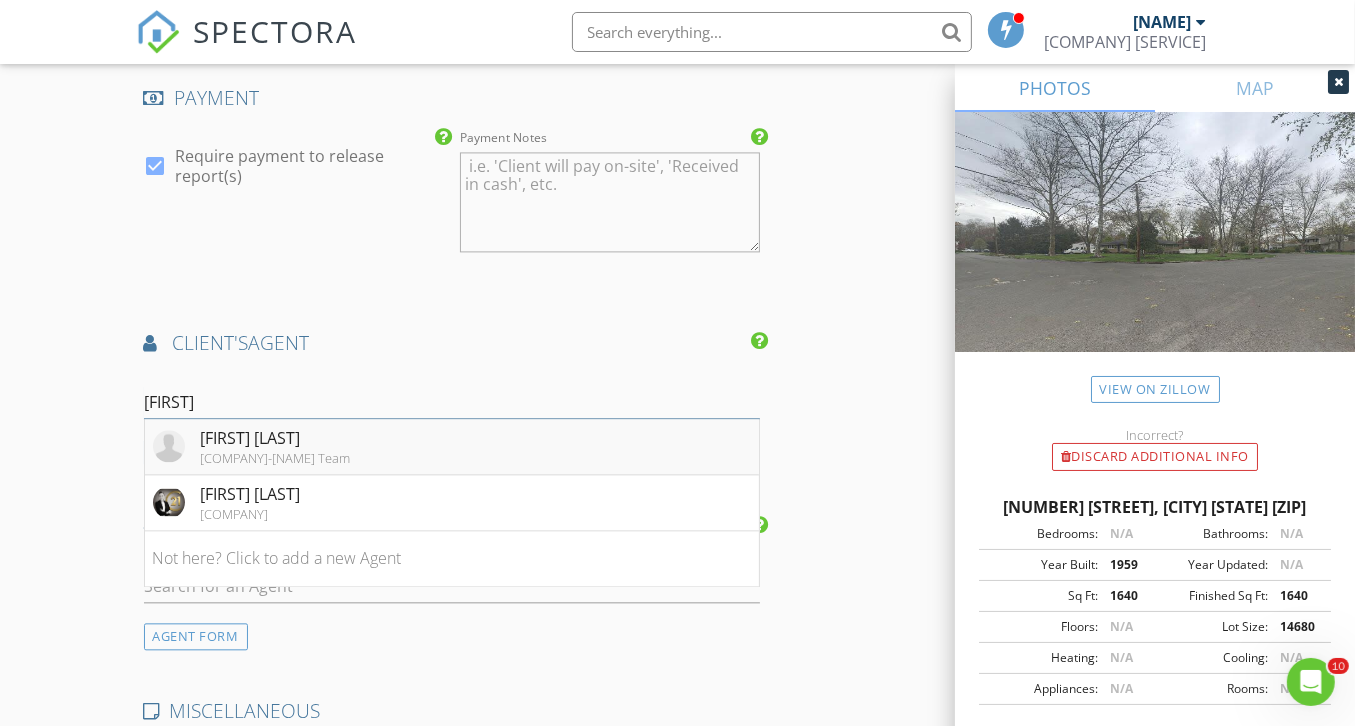 type on "jenni" 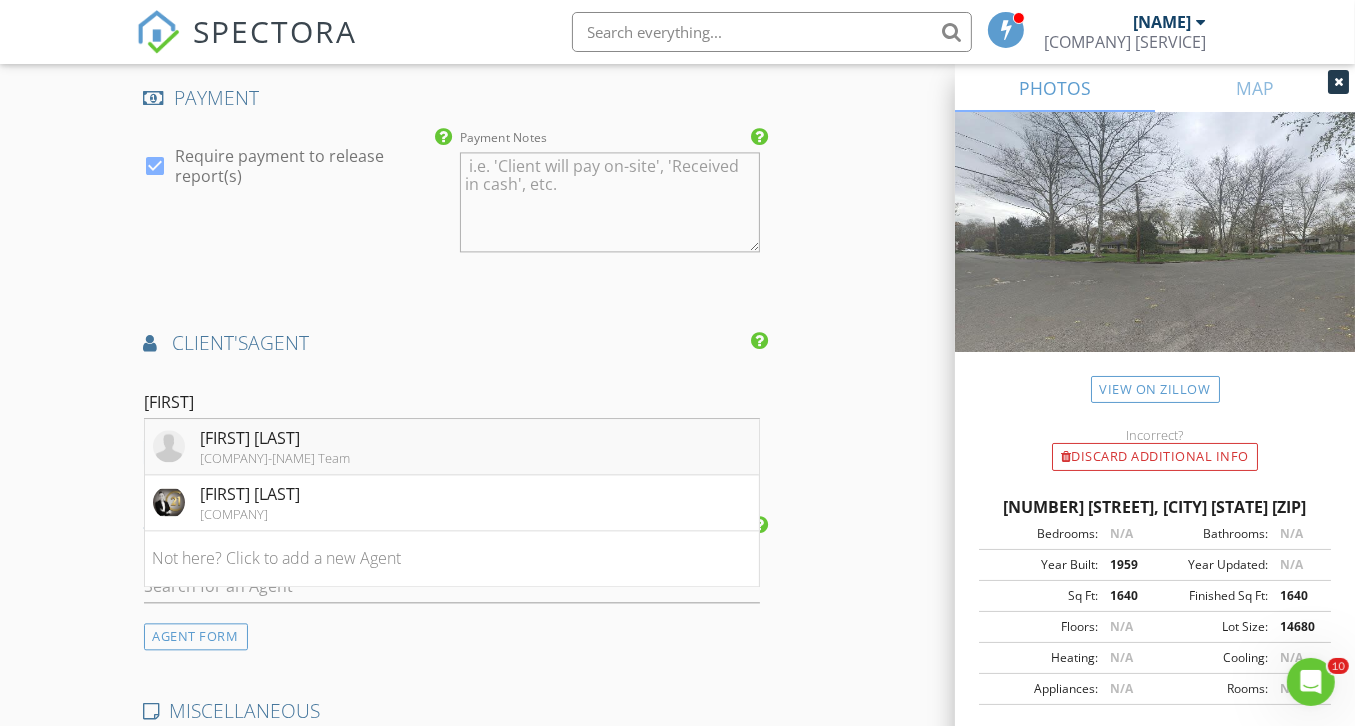 click on "[FIRST] [LAST]" at bounding box center (276, 438) 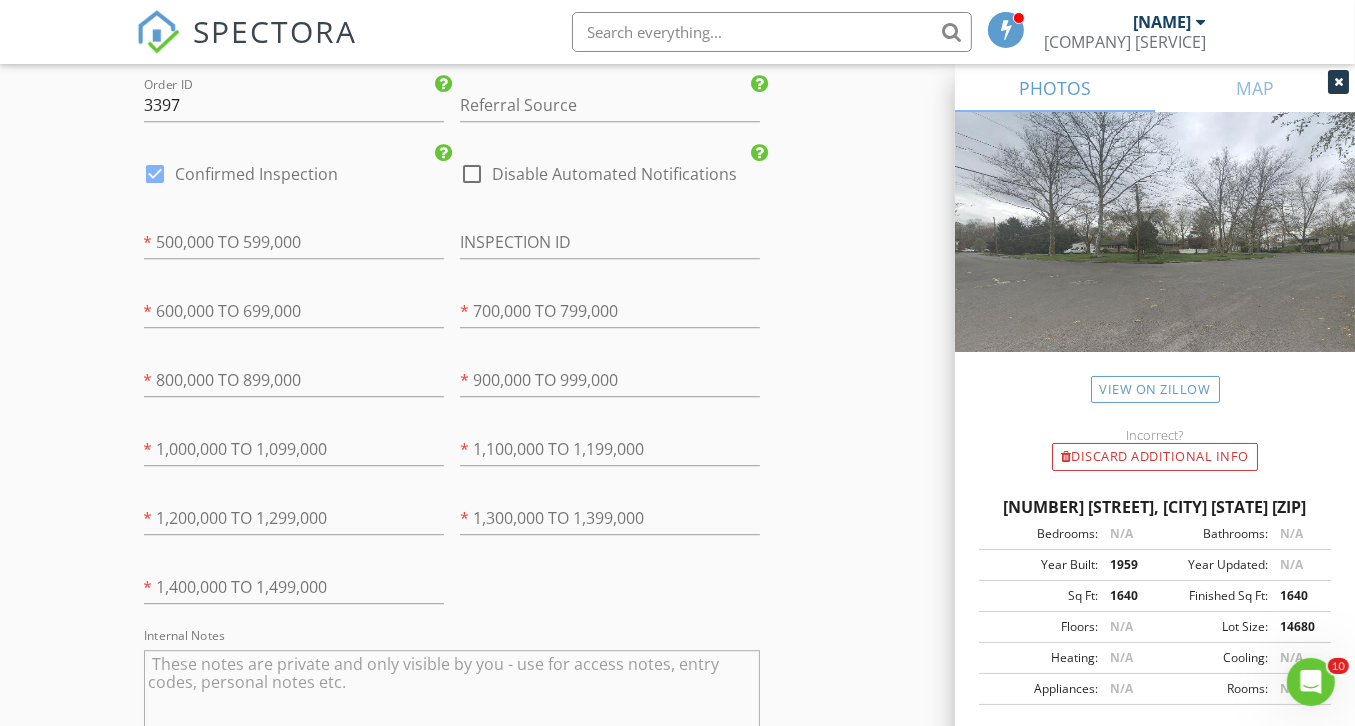 scroll, scrollTop: 5344, scrollLeft: 0, axis: vertical 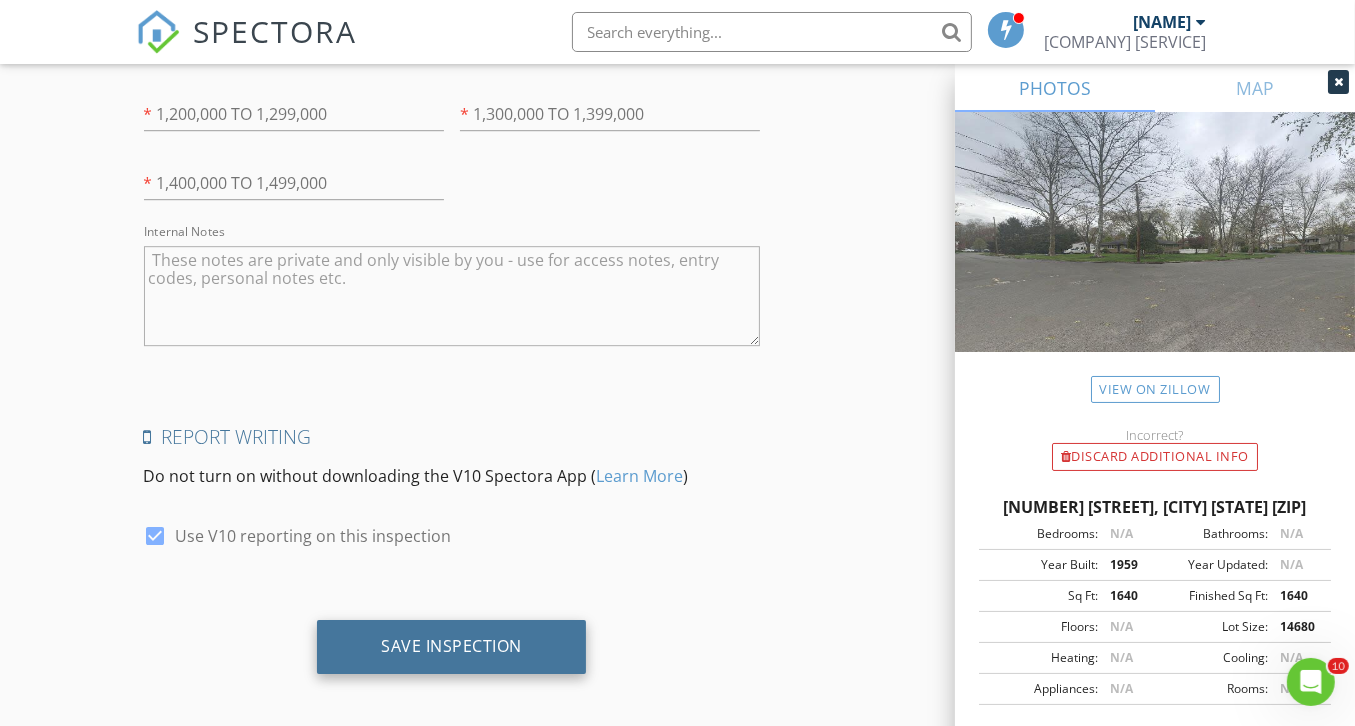 click on "Save Inspection" at bounding box center [451, 646] 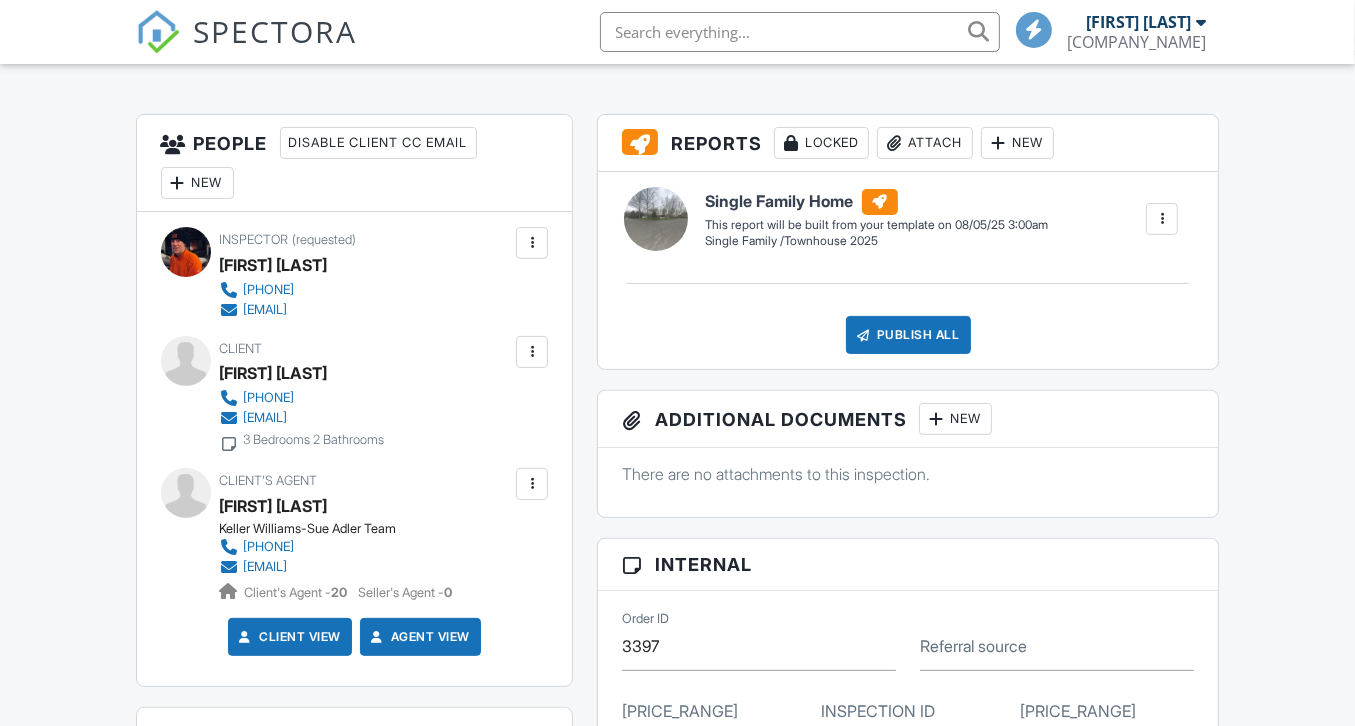 scroll, scrollTop: 884, scrollLeft: 0, axis: vertical 